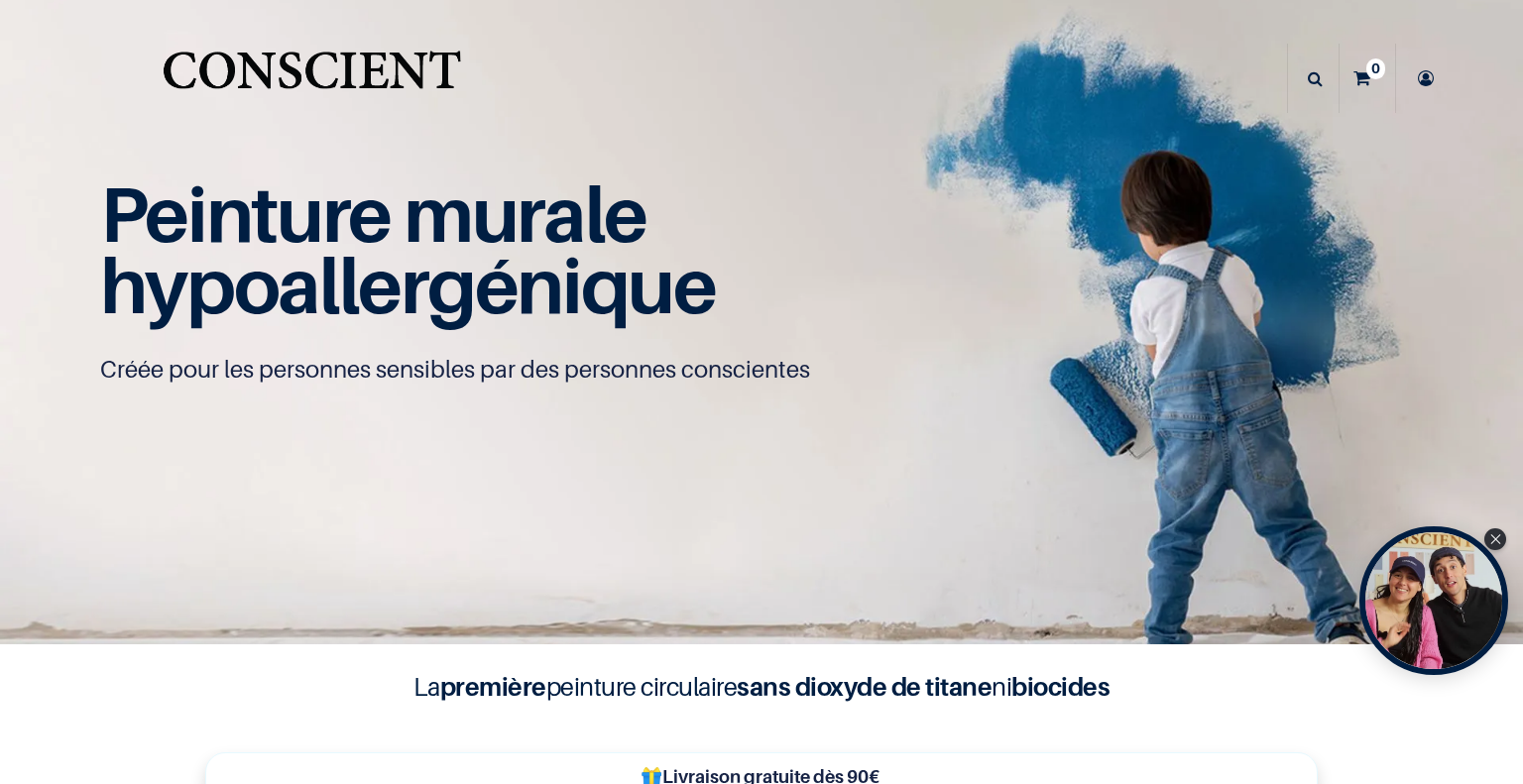 scroll, scrollTop: 0, scrollLeft: 0, axis: both 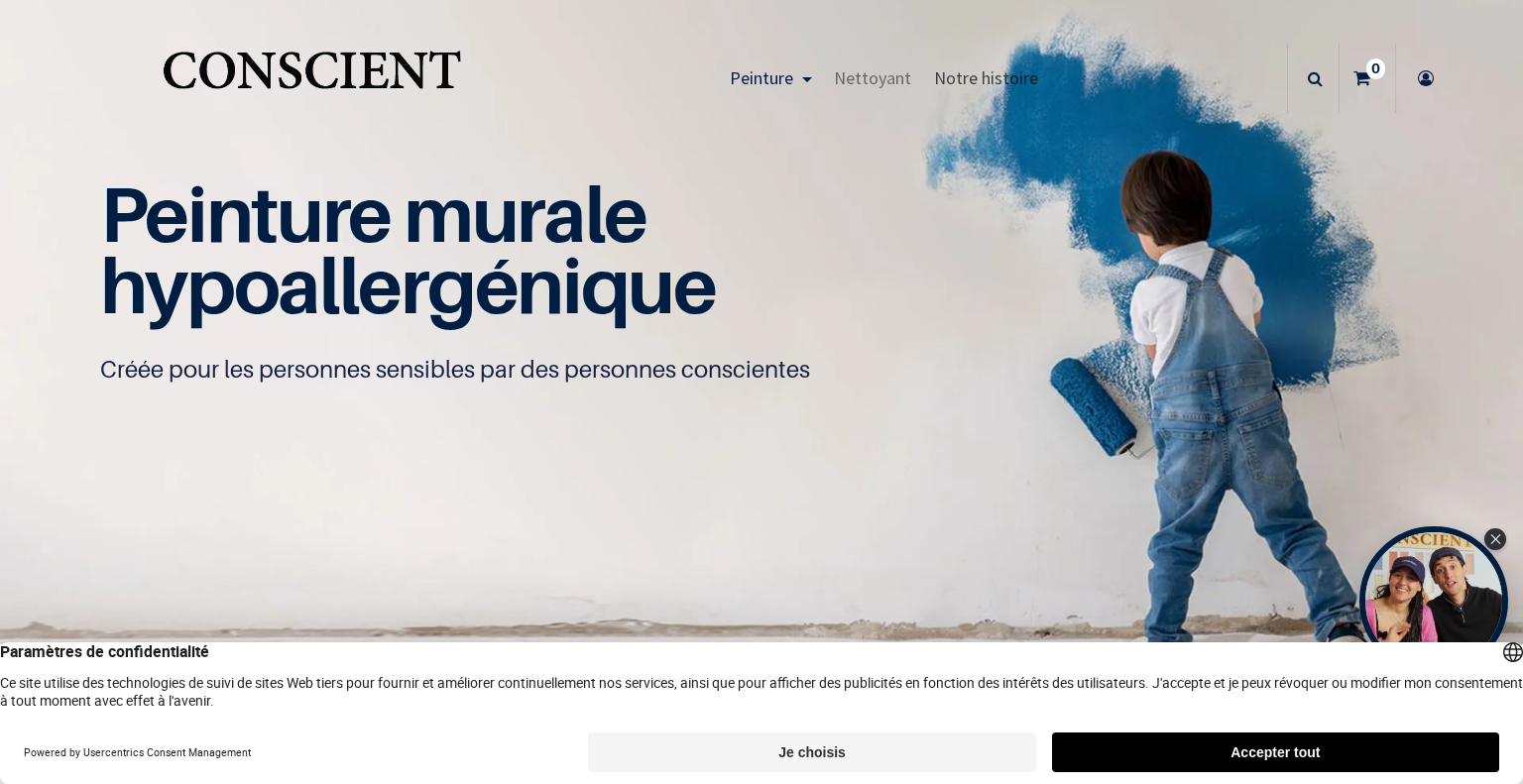 click on "Notre histoire" at bounding box center [986, 77] 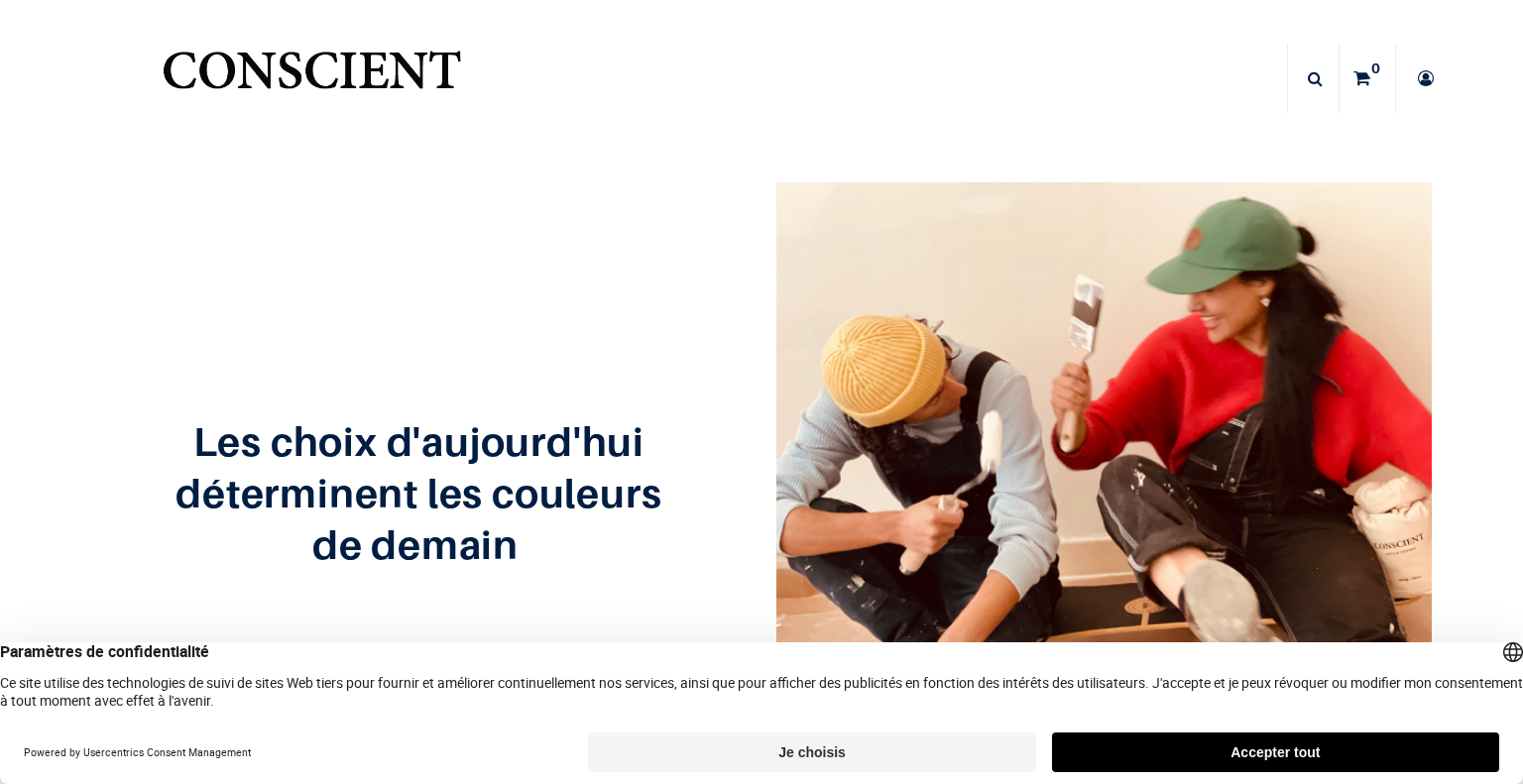 scroll, scrollTop: 0, scrollLeft: 0, axis: both 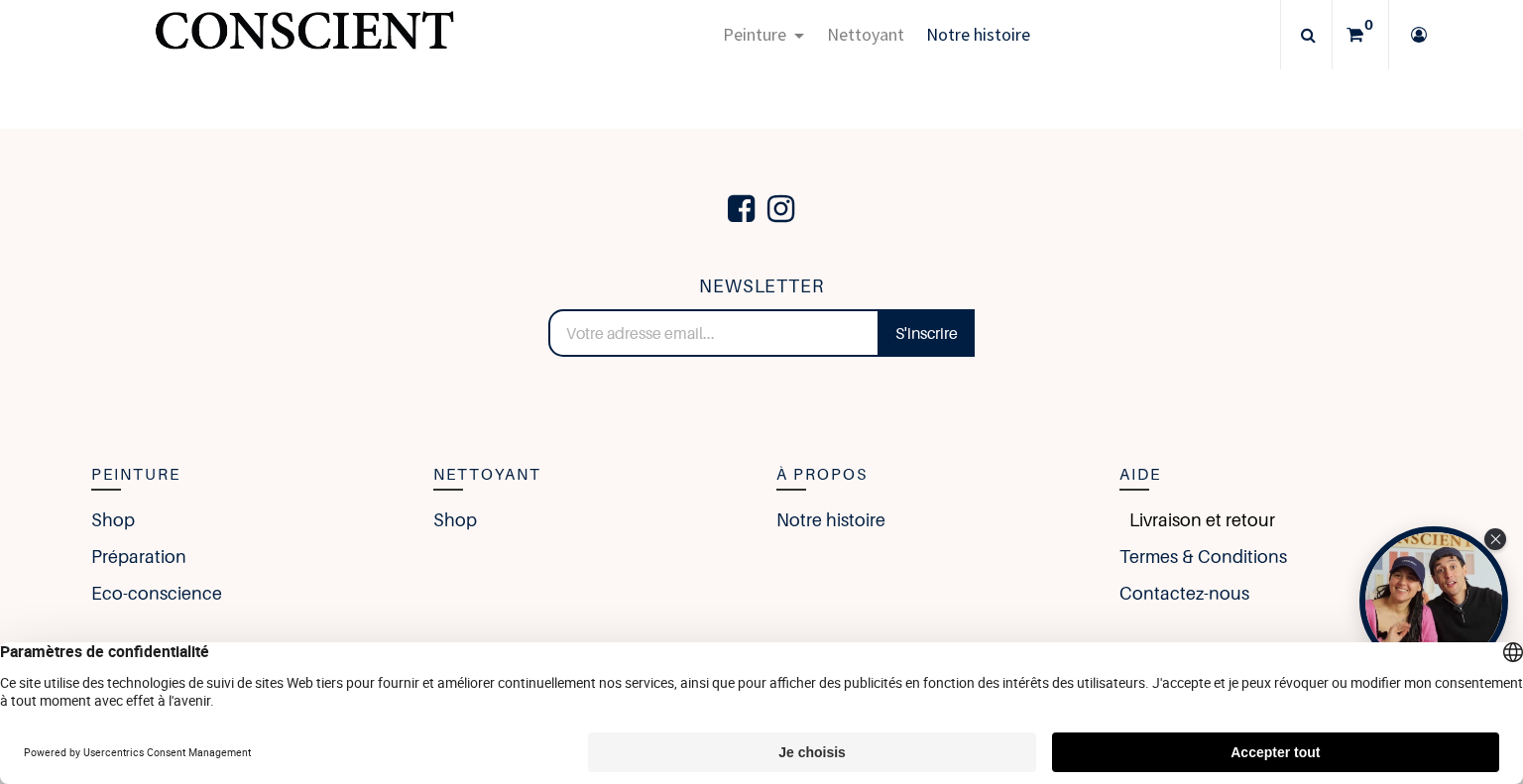 click on "Livraison et retour" at bounding box center (1197, 519) 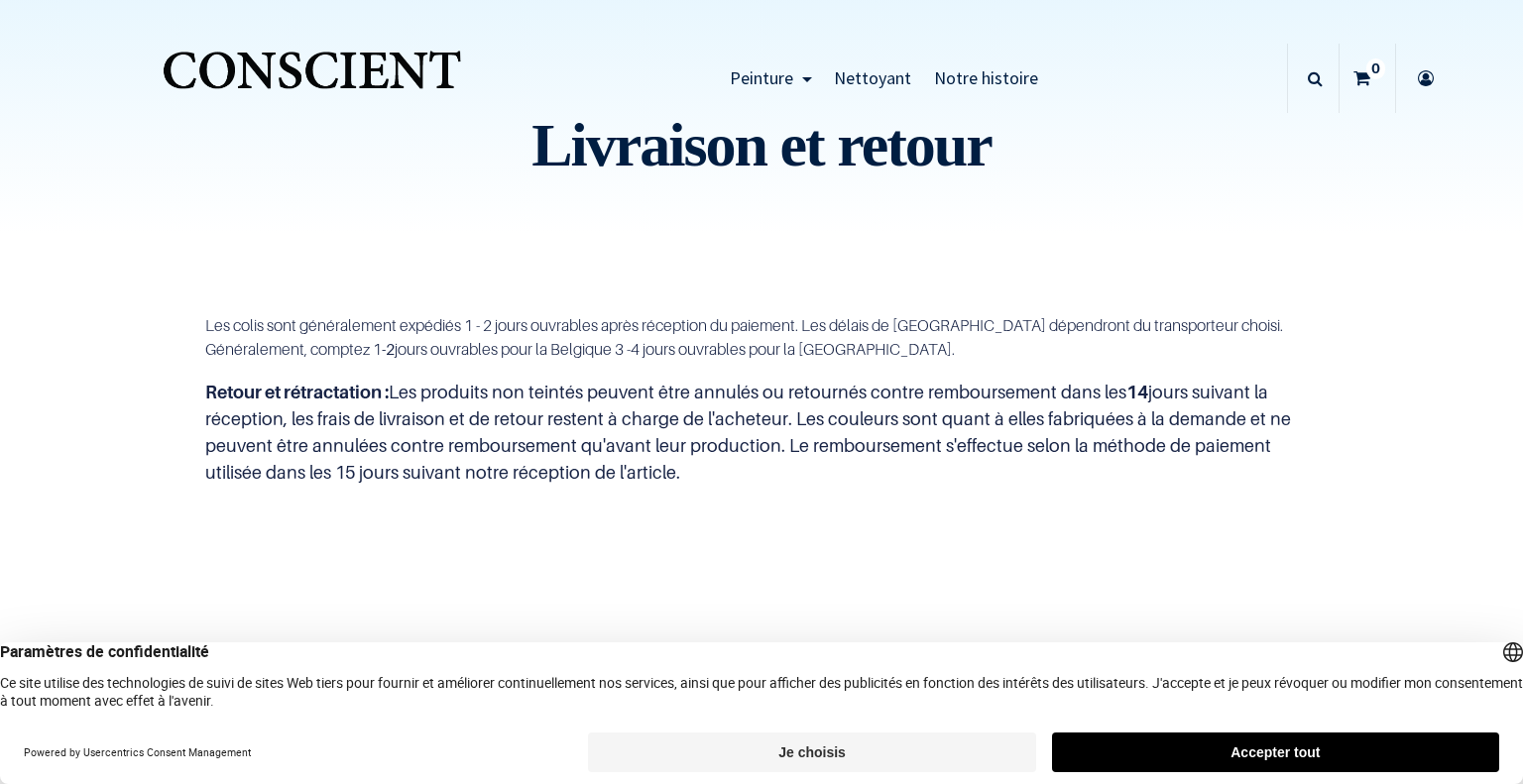 scroll, scrollTop: 0, scrollLeft: 0, axis: both 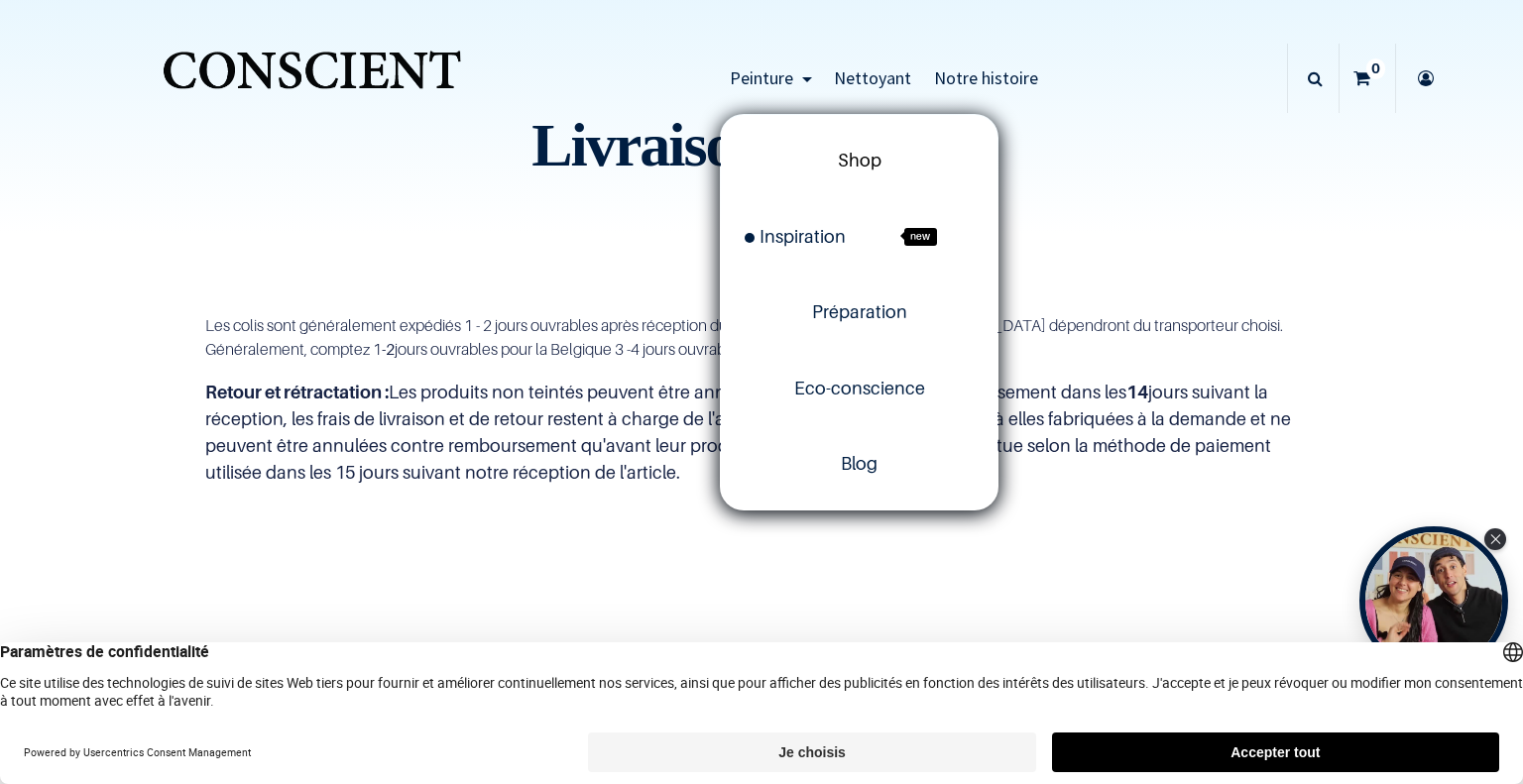 click on "Shop" at bounding box center [860, 160] 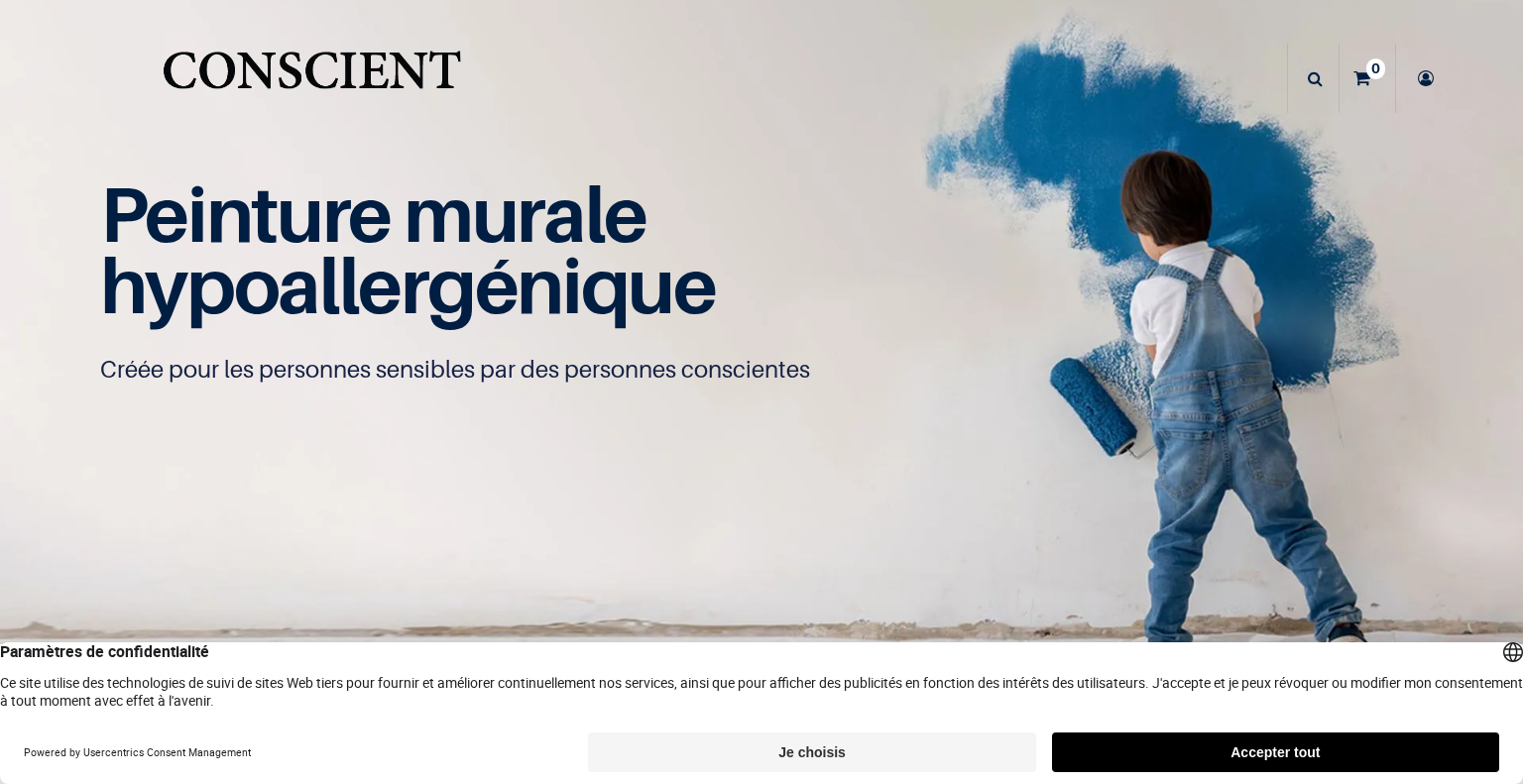 scroll, scrollTop: 0, scrollLeft: 0, axis: both 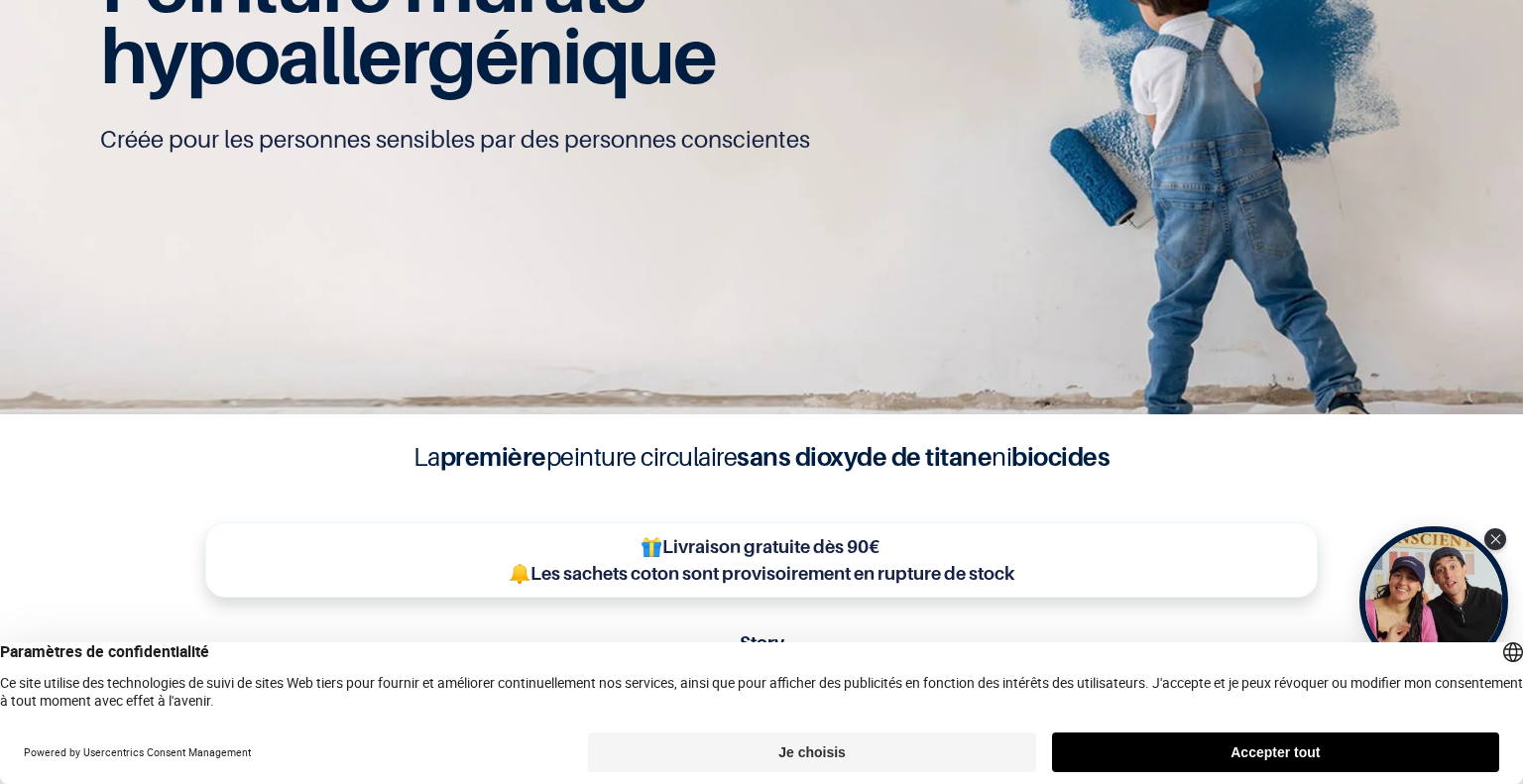 click on "Accepter tout" at bounding box center (1275, 752) 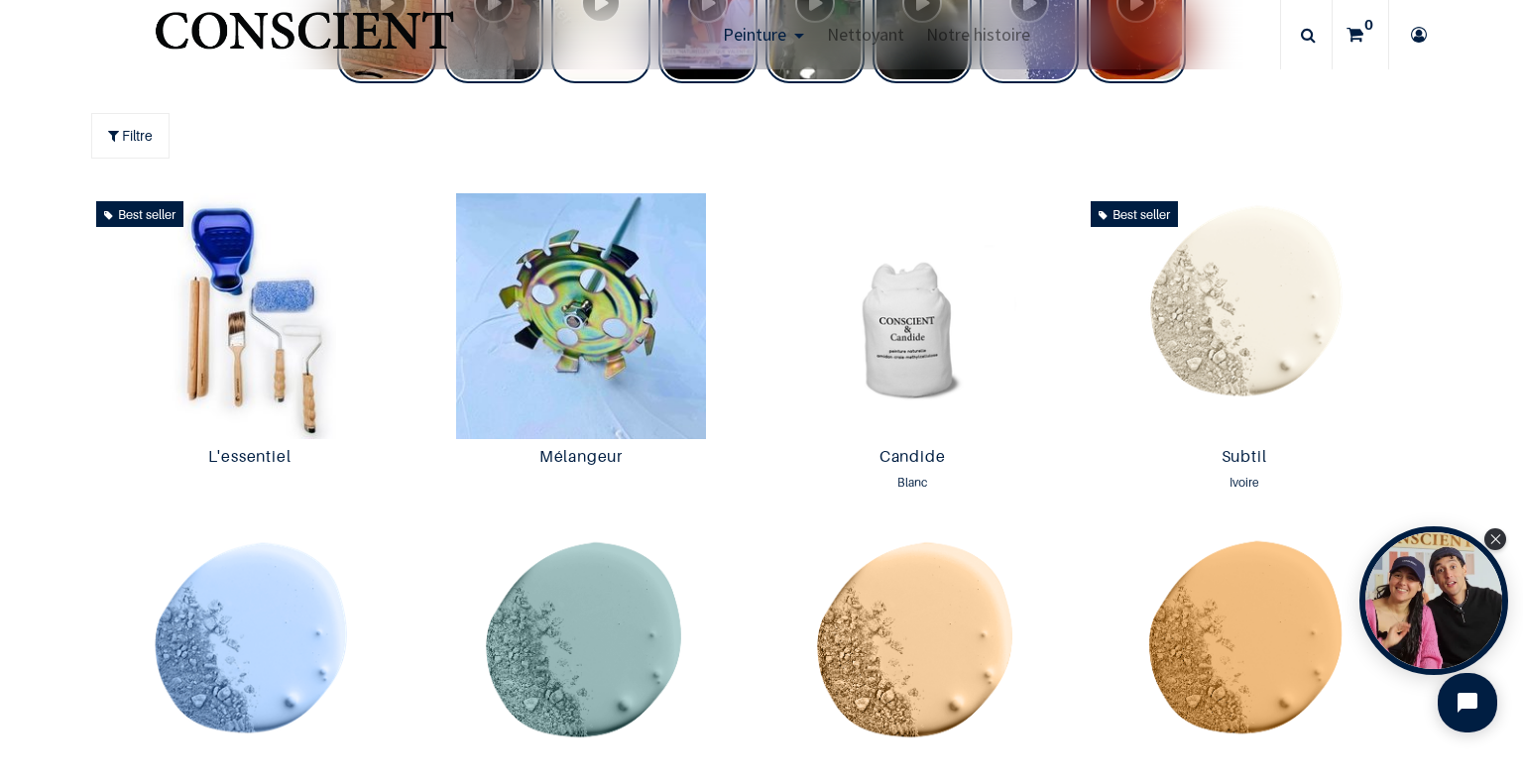 scroll, scrollTop: 983, scrollLeft: 0, axis: vertical 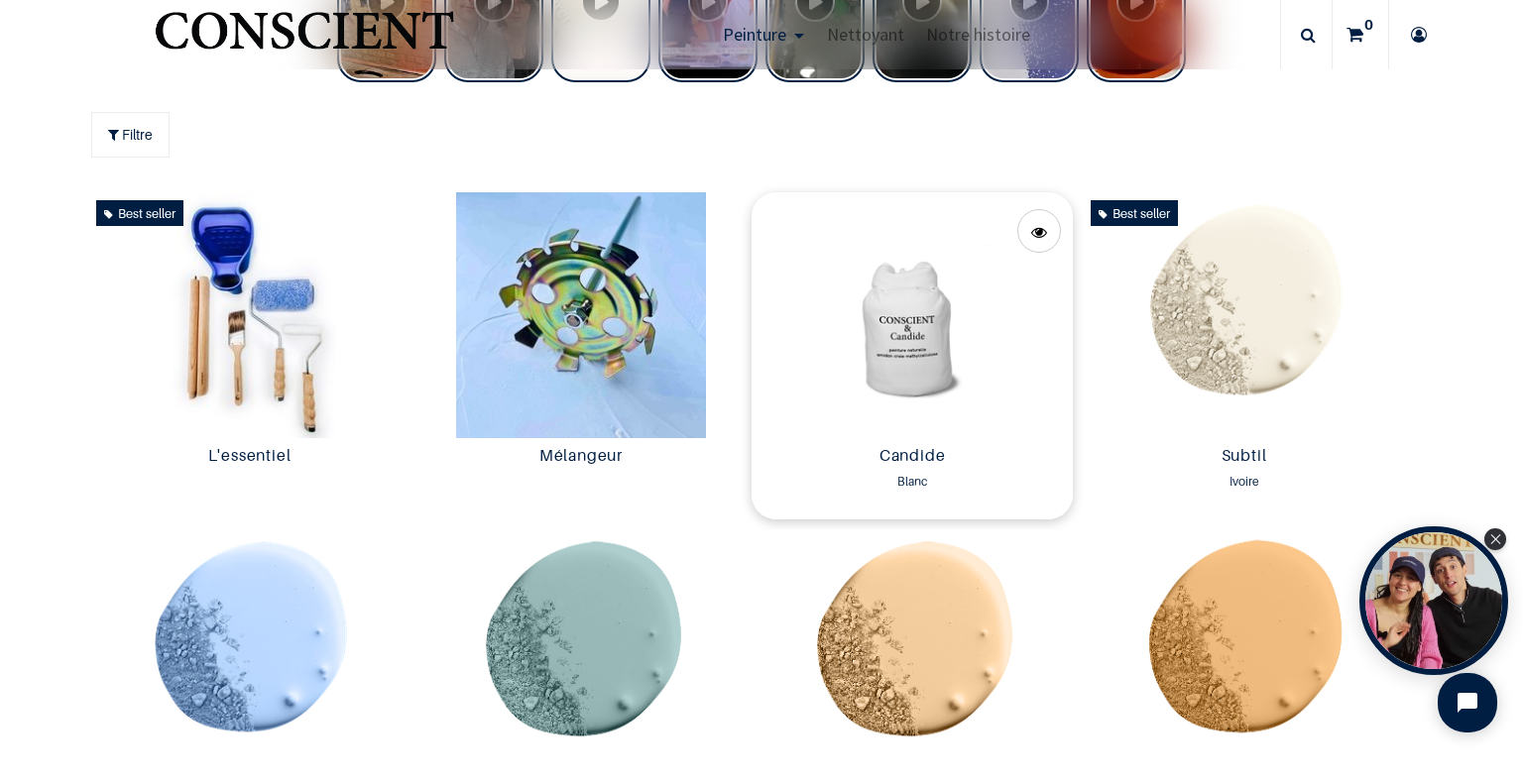 click at bounding box center (912, 315) 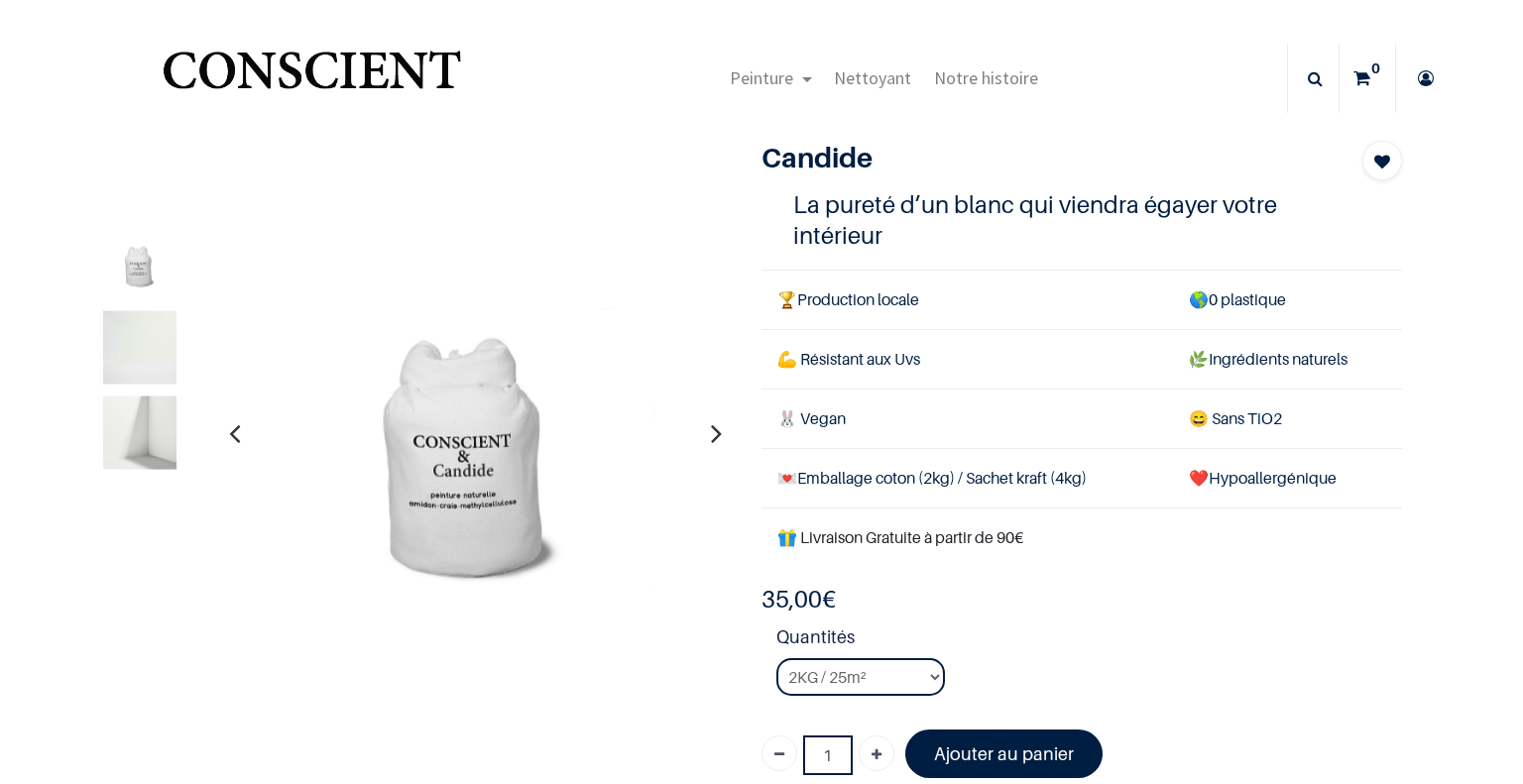 scroll, scrollTop: 0, scrollLeft: 0, axis: both 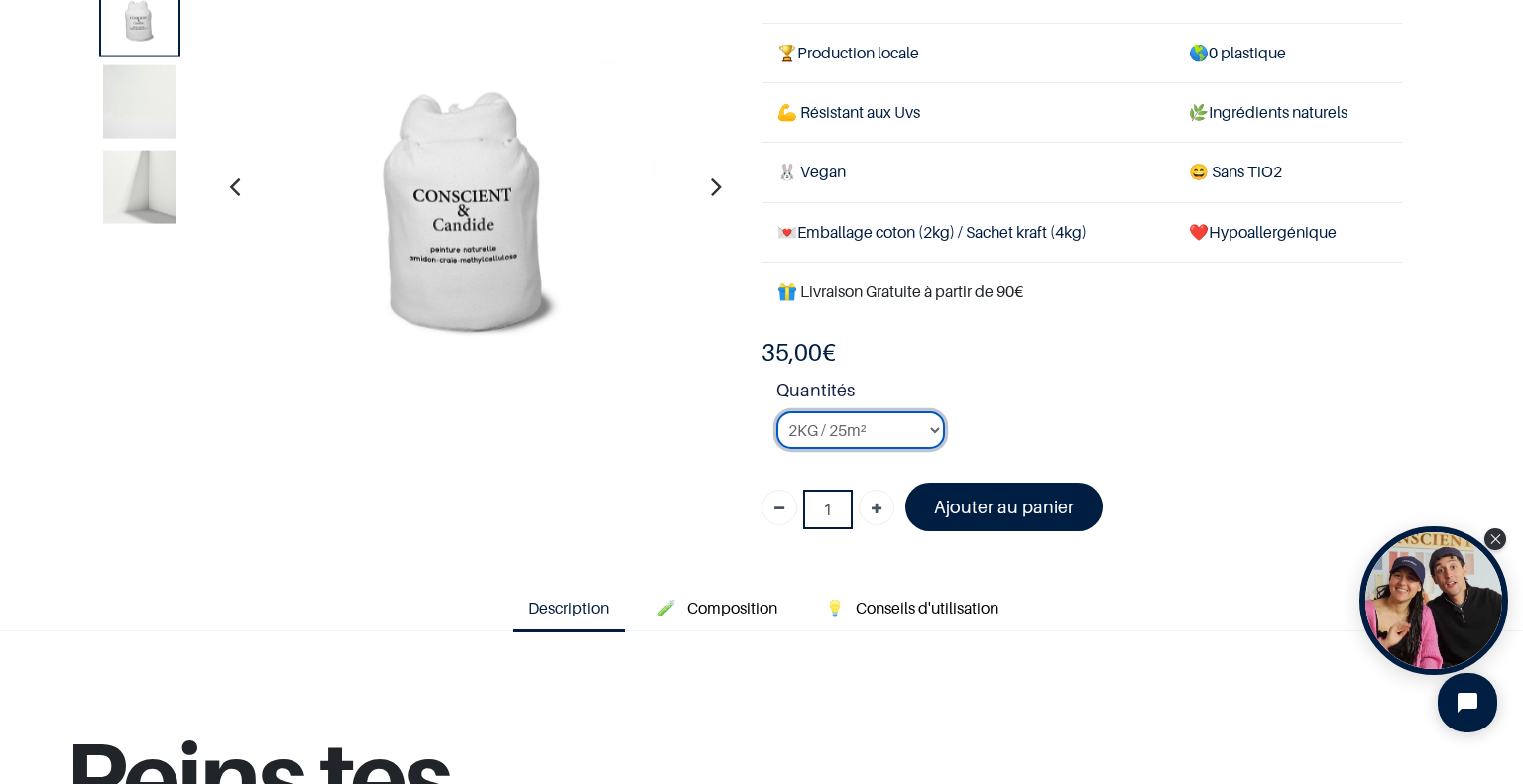 click on "2KG / 25m²
4KG / 50m²
8KG / 100m²
Testeur" at bounding box center (861, 430) 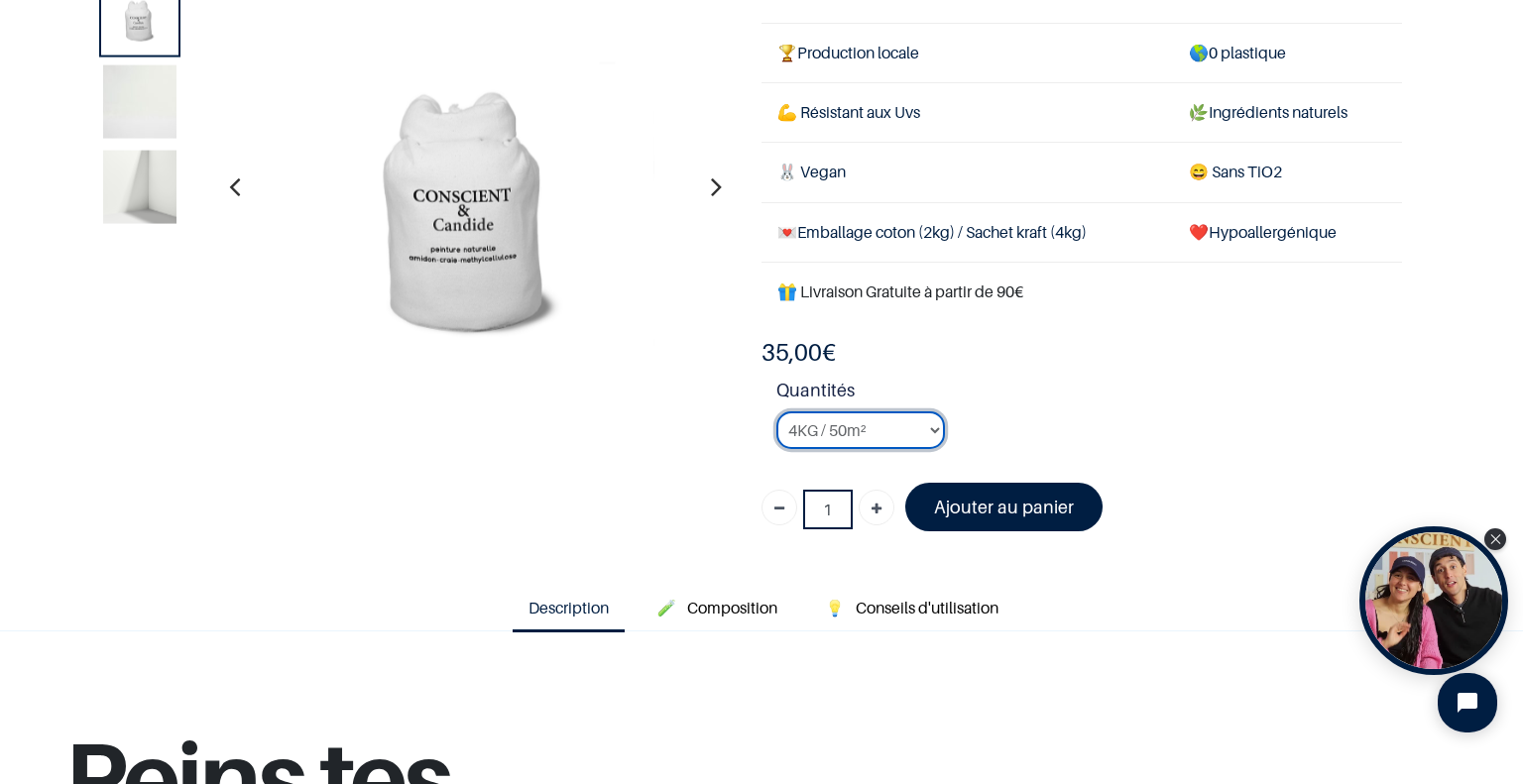 click on "2KG / 25m²
4KG / 50m²
8KG / 100m²
Testeur" at bounding box center (861, 430) 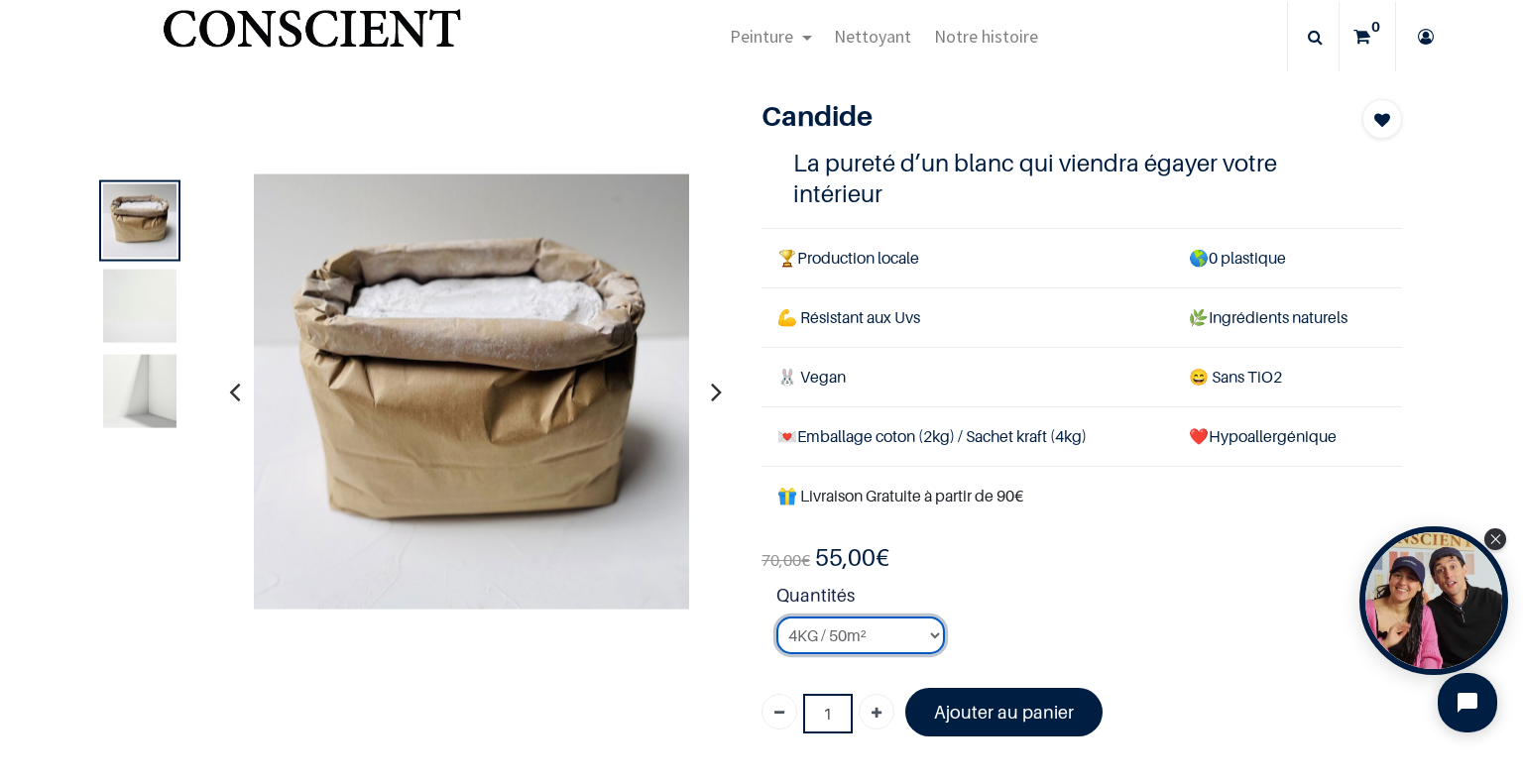 scroll, scrollTop: 40, scrollLeft: 0, axis: vertical 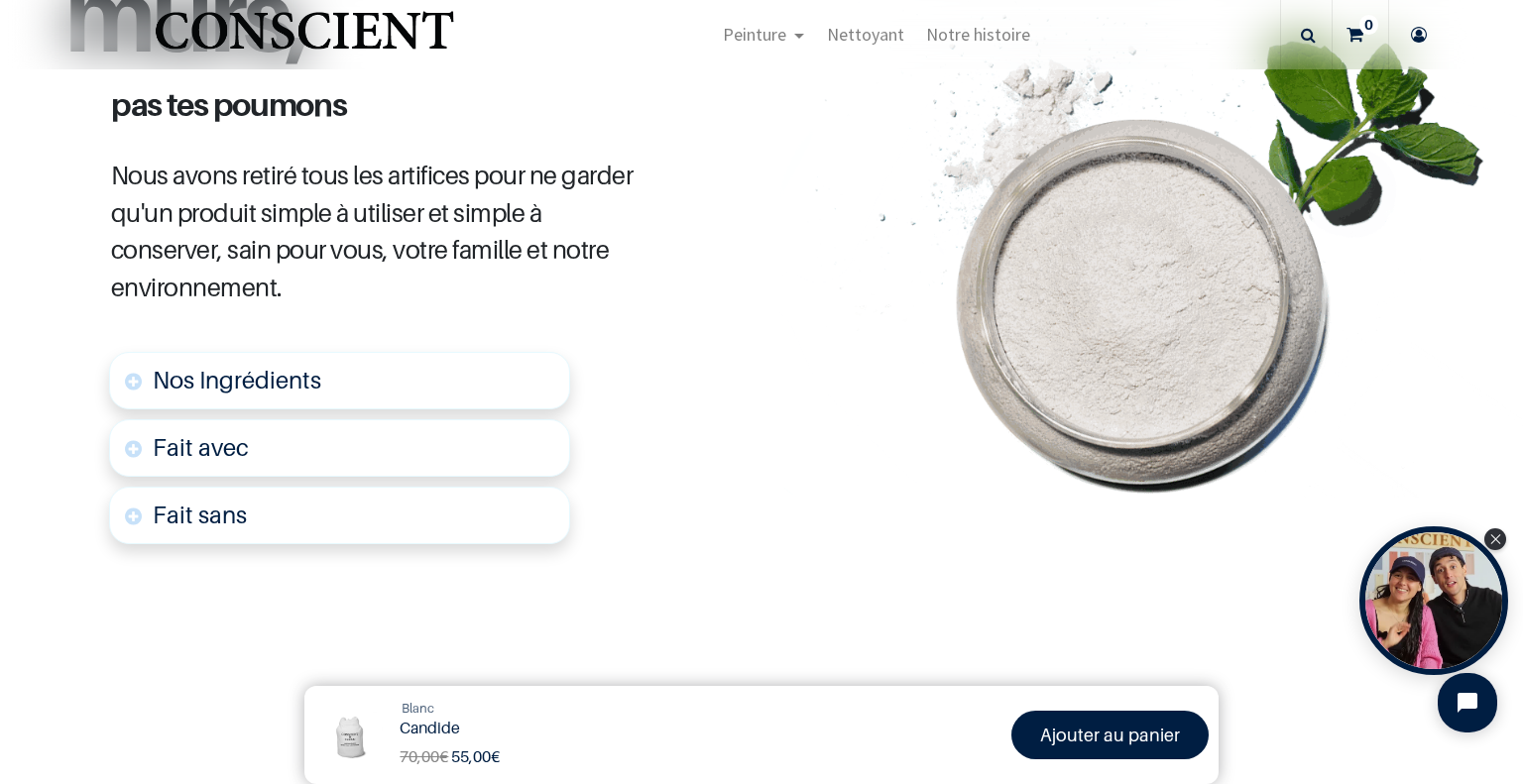 click on "Nos Ingrédients" at bounding box center [237, 380] 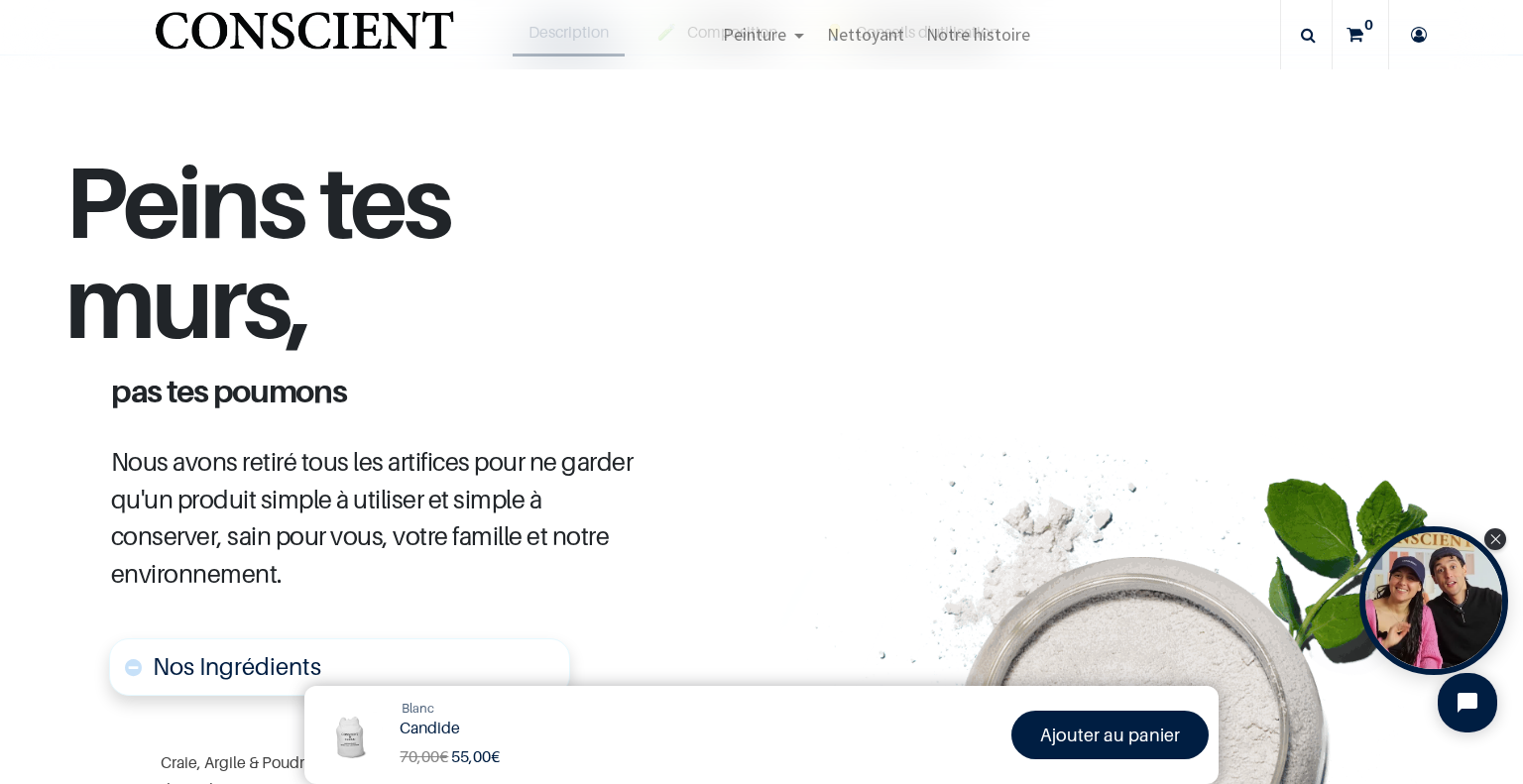scroll, scrollTop: 655, scrollLeft: 0, axis: vertical 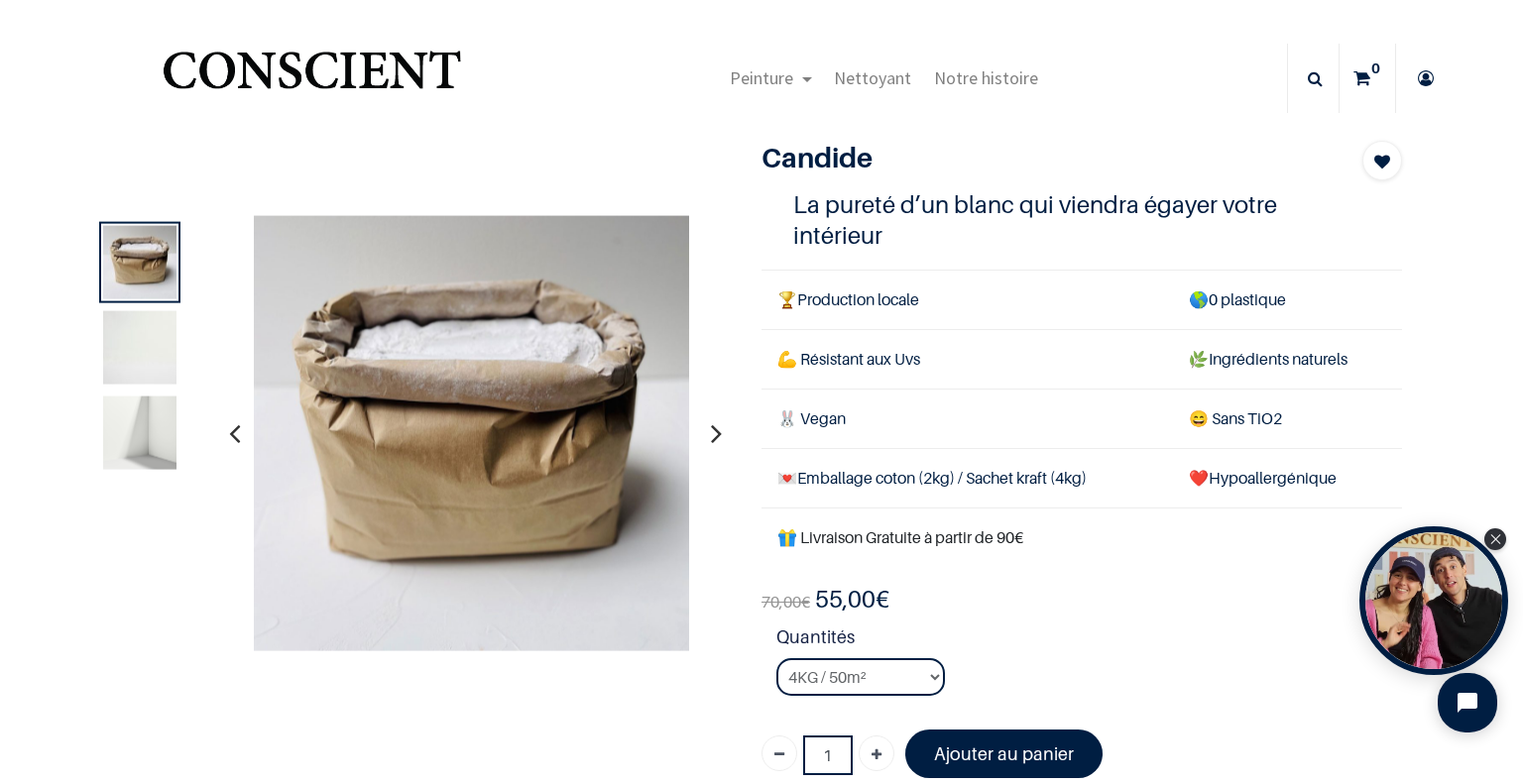 click at bounding box center (140, 348) 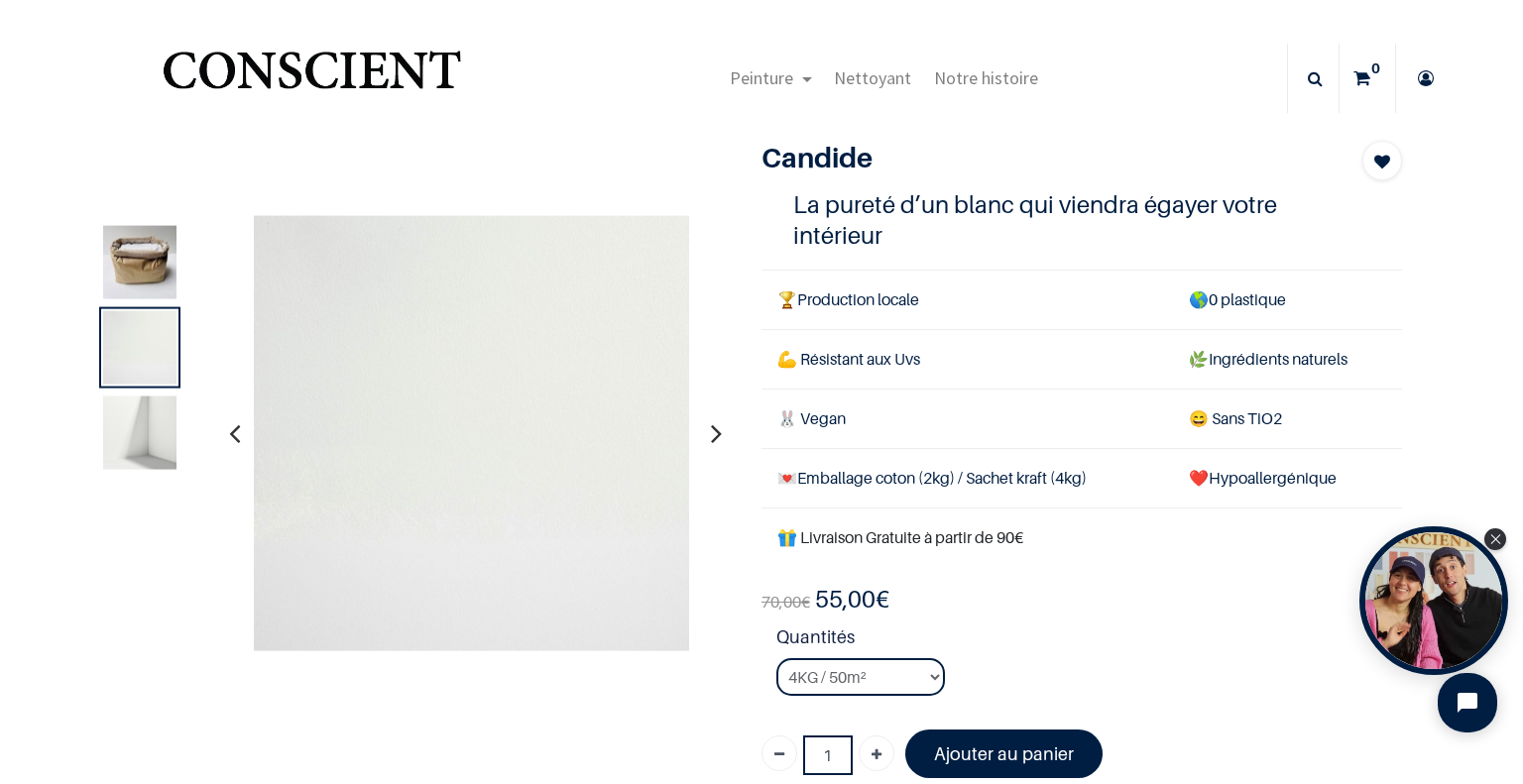 click at bounding box center [140, 433] 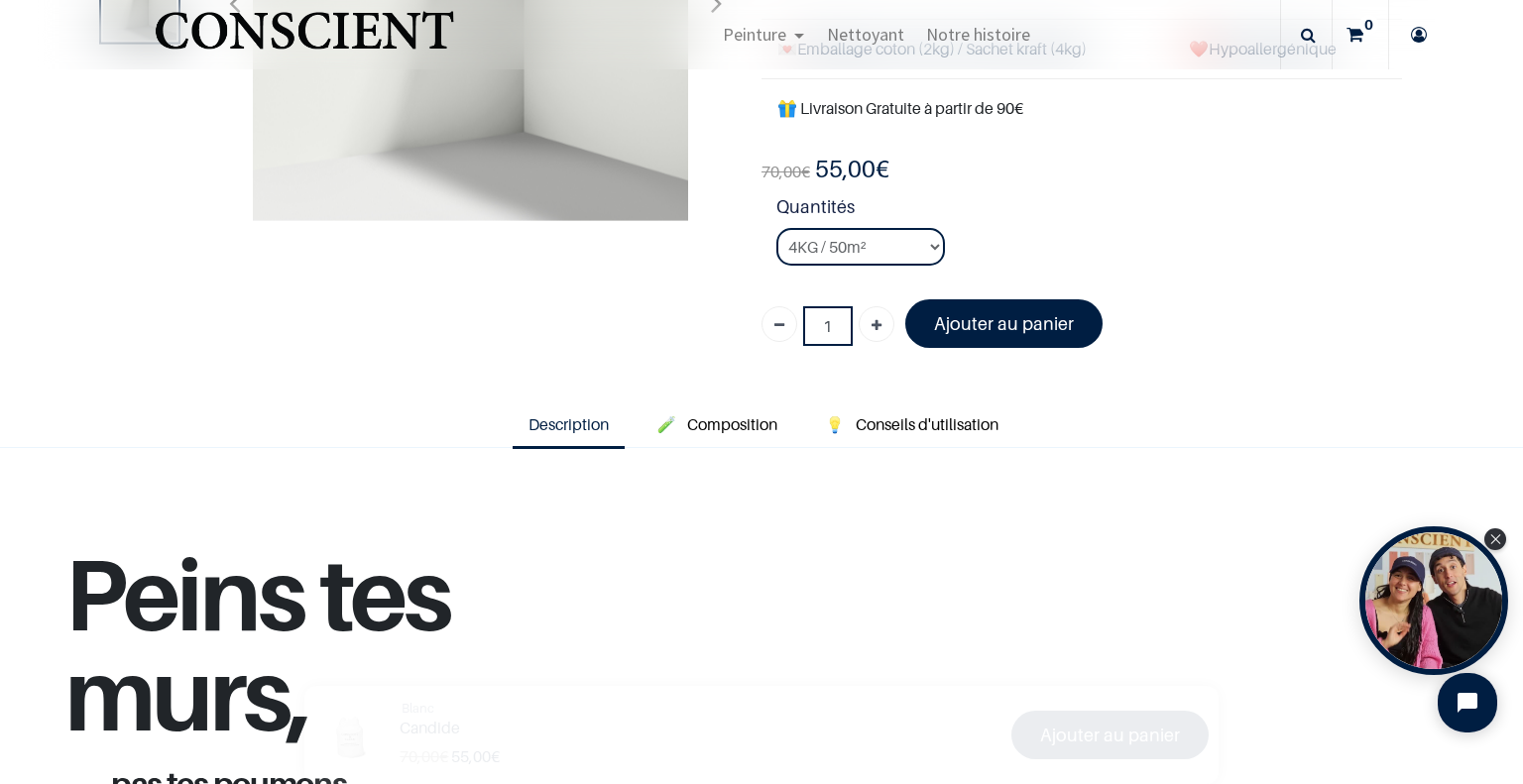 scroll, scrollTop: 333, scrollLeft: 0, axis: vertical 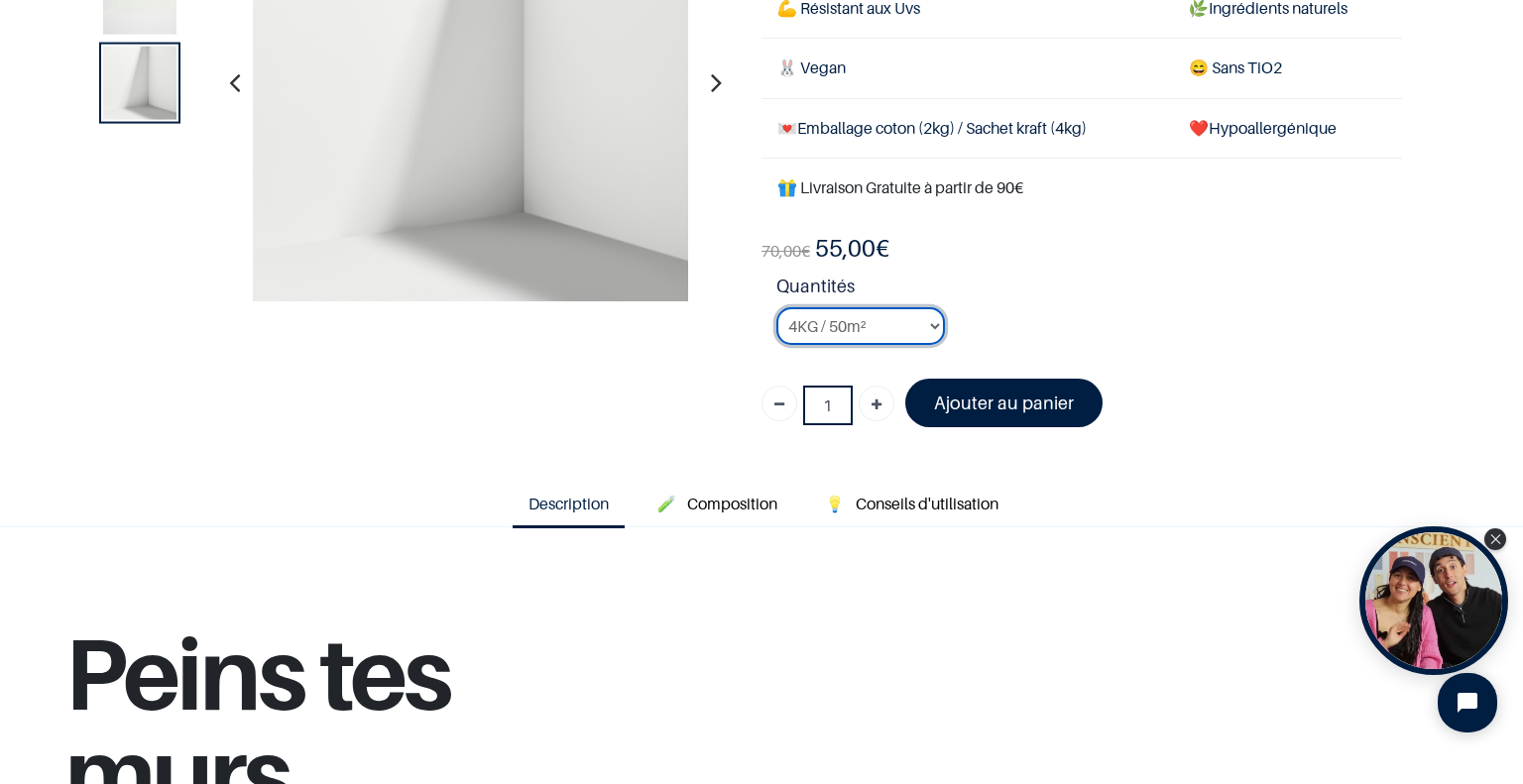 click on "2KG / 25m²
4KG / 50m²
8KG / 100m²
Testeur" at bounding box center [861, 326] 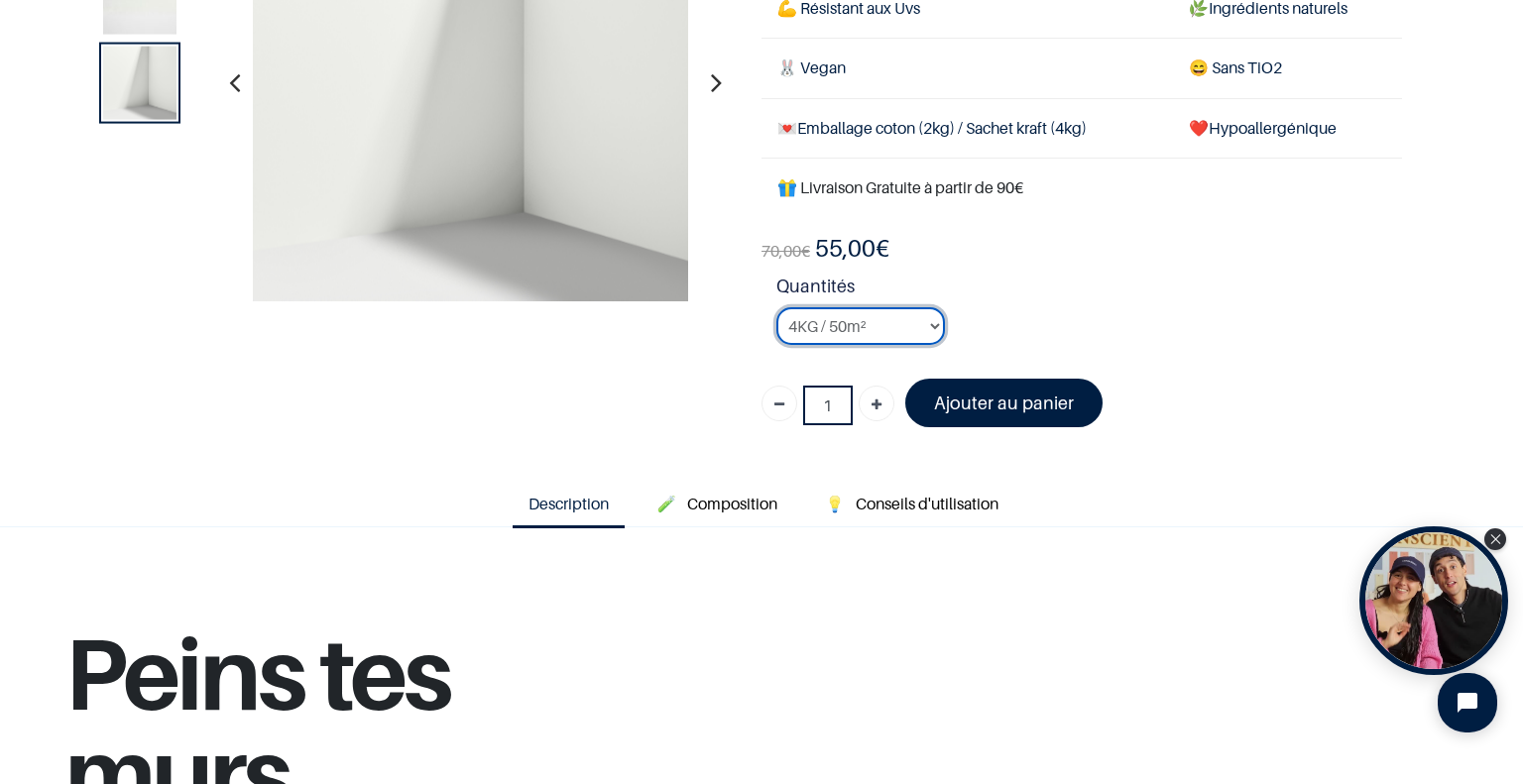select on "3" 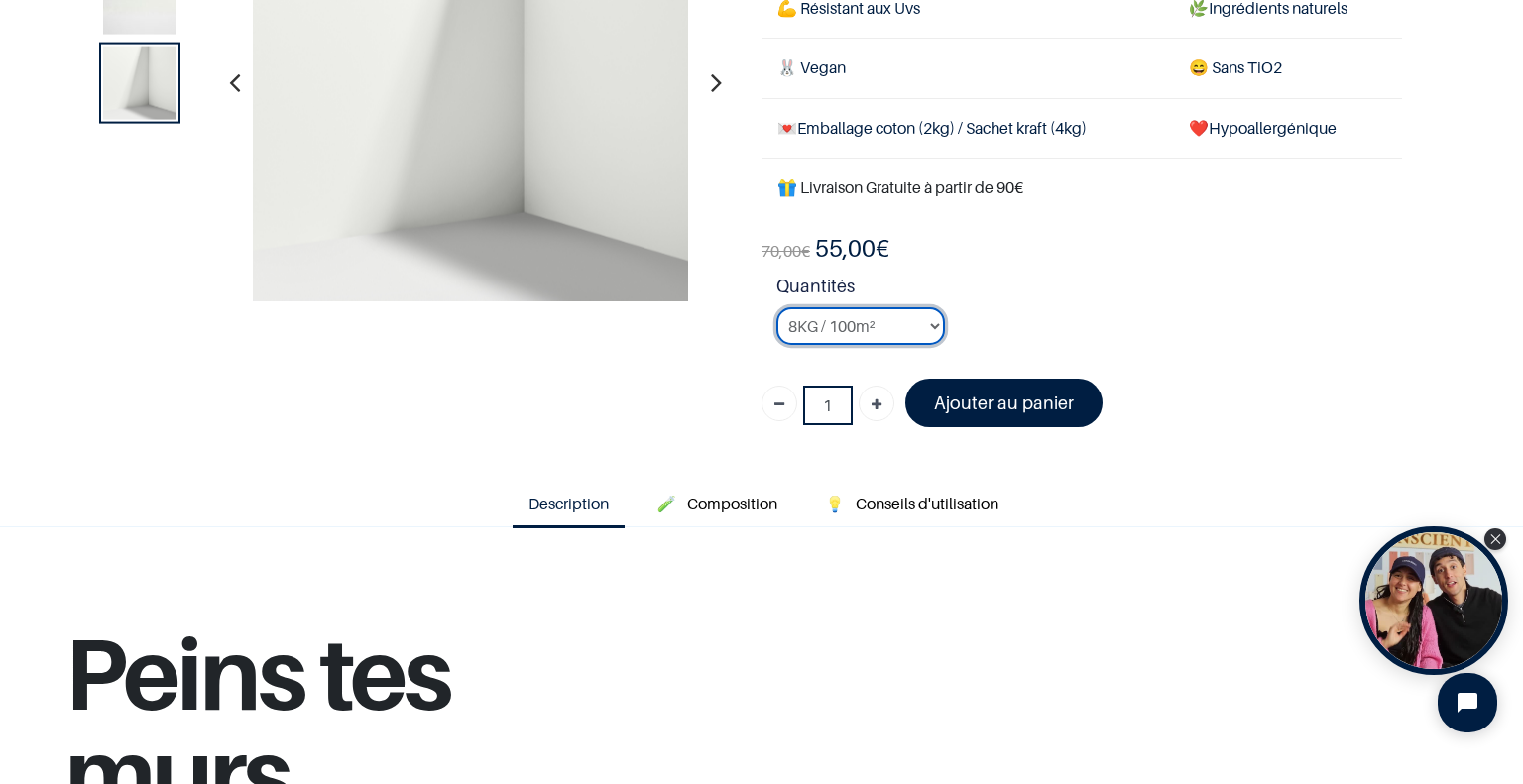 click on "2KG / 25m²
4KG / 50m²
8KG / 100m²
Testeur" at bounding box center (861, 326) 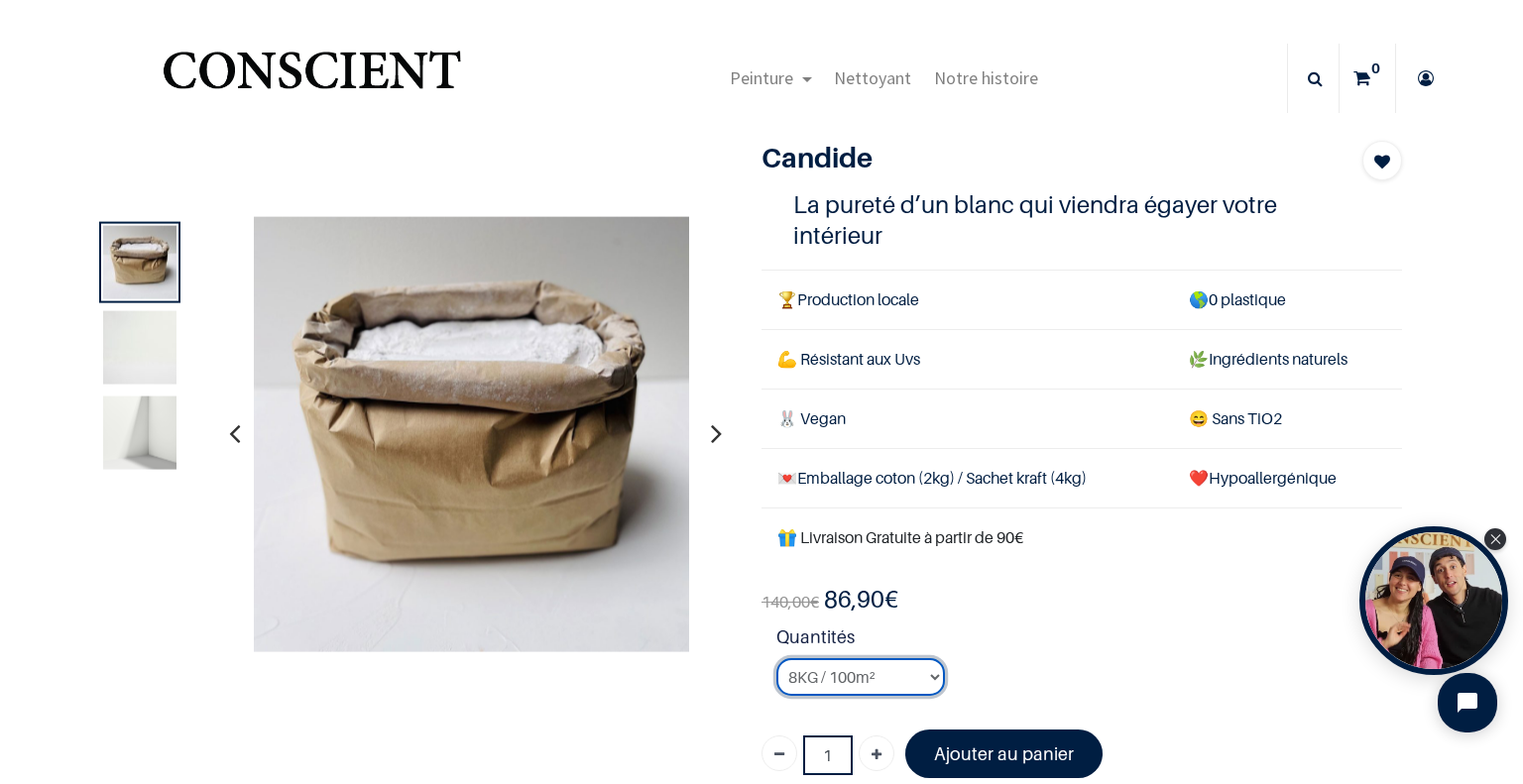 scroll, scrollTop: 40, scrollLeft: 0, axis: vertical 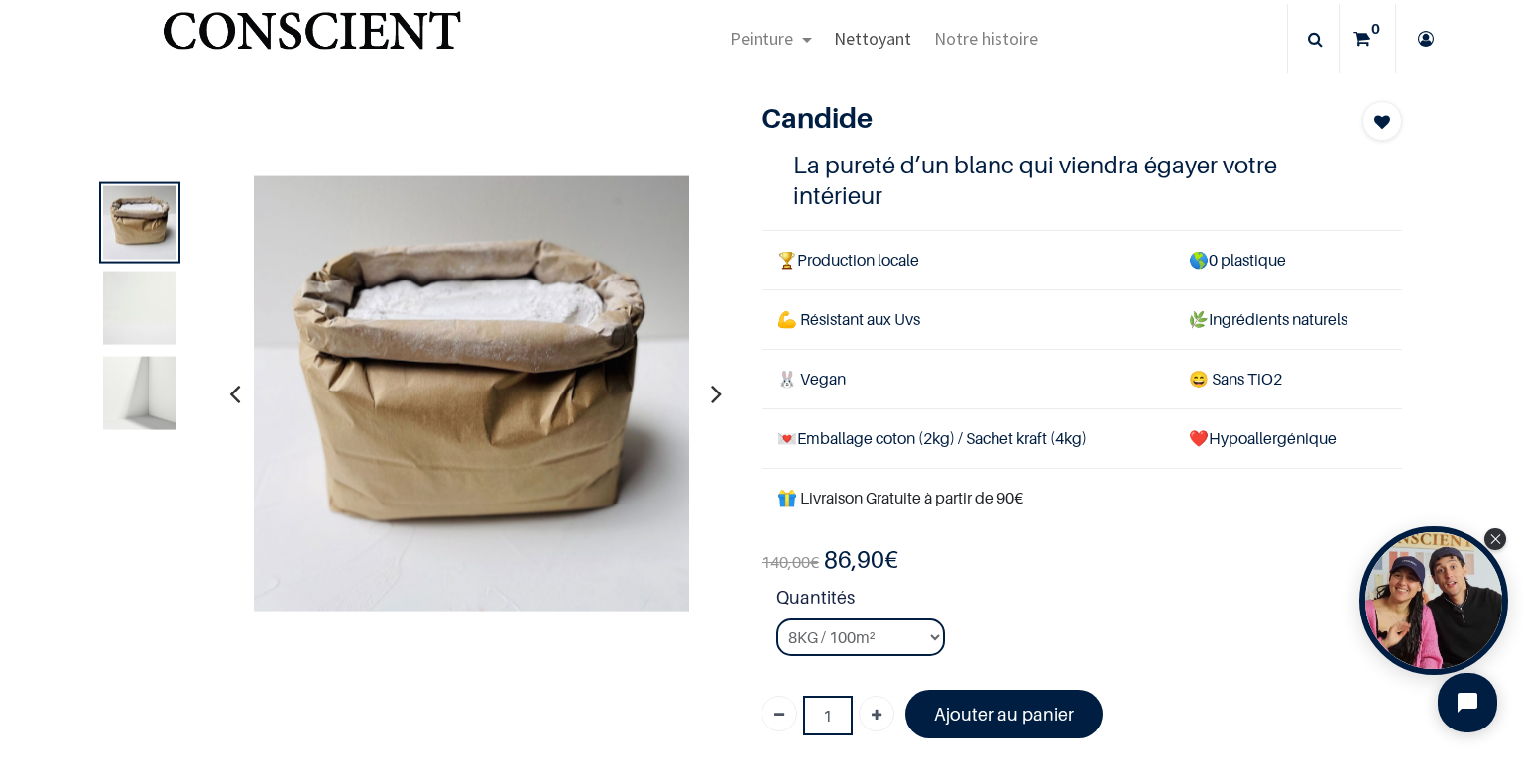 click on "Nettoyant" at bounding box center (873, 38) 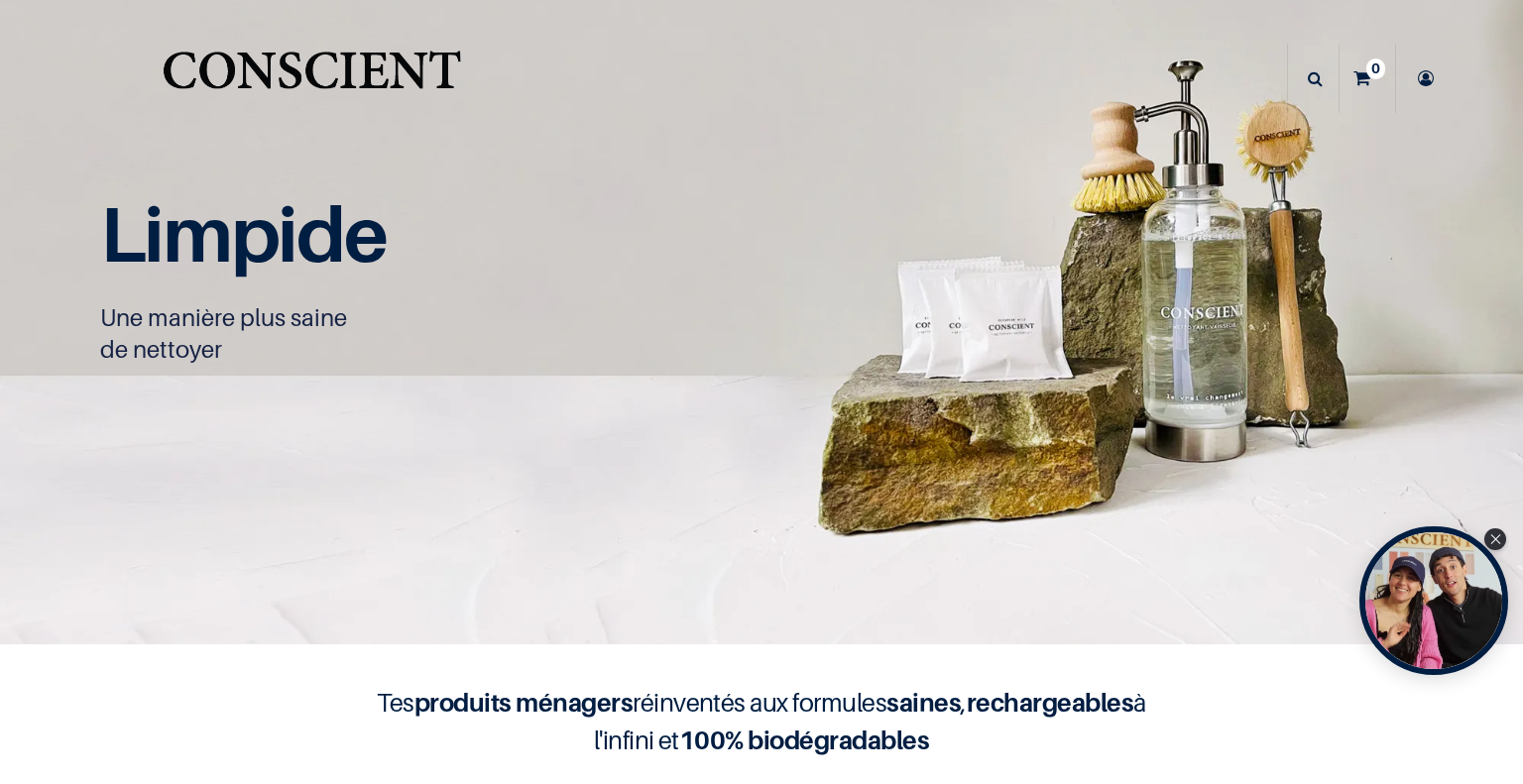 scroll, scrollTop: 0, scrollLeft: 0, axis: both 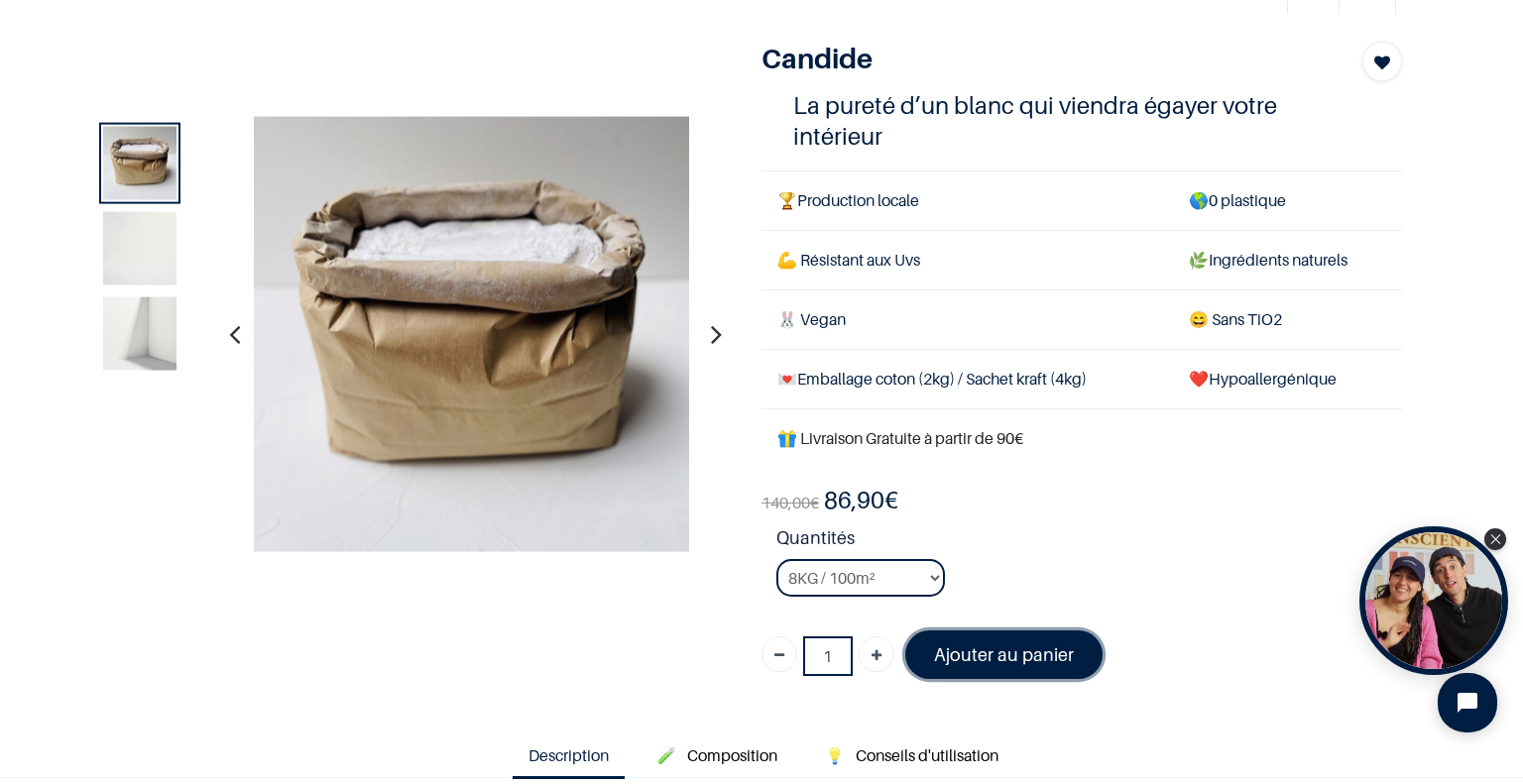 click on "Ajouter au panier" at bounding box center (1003, 654) 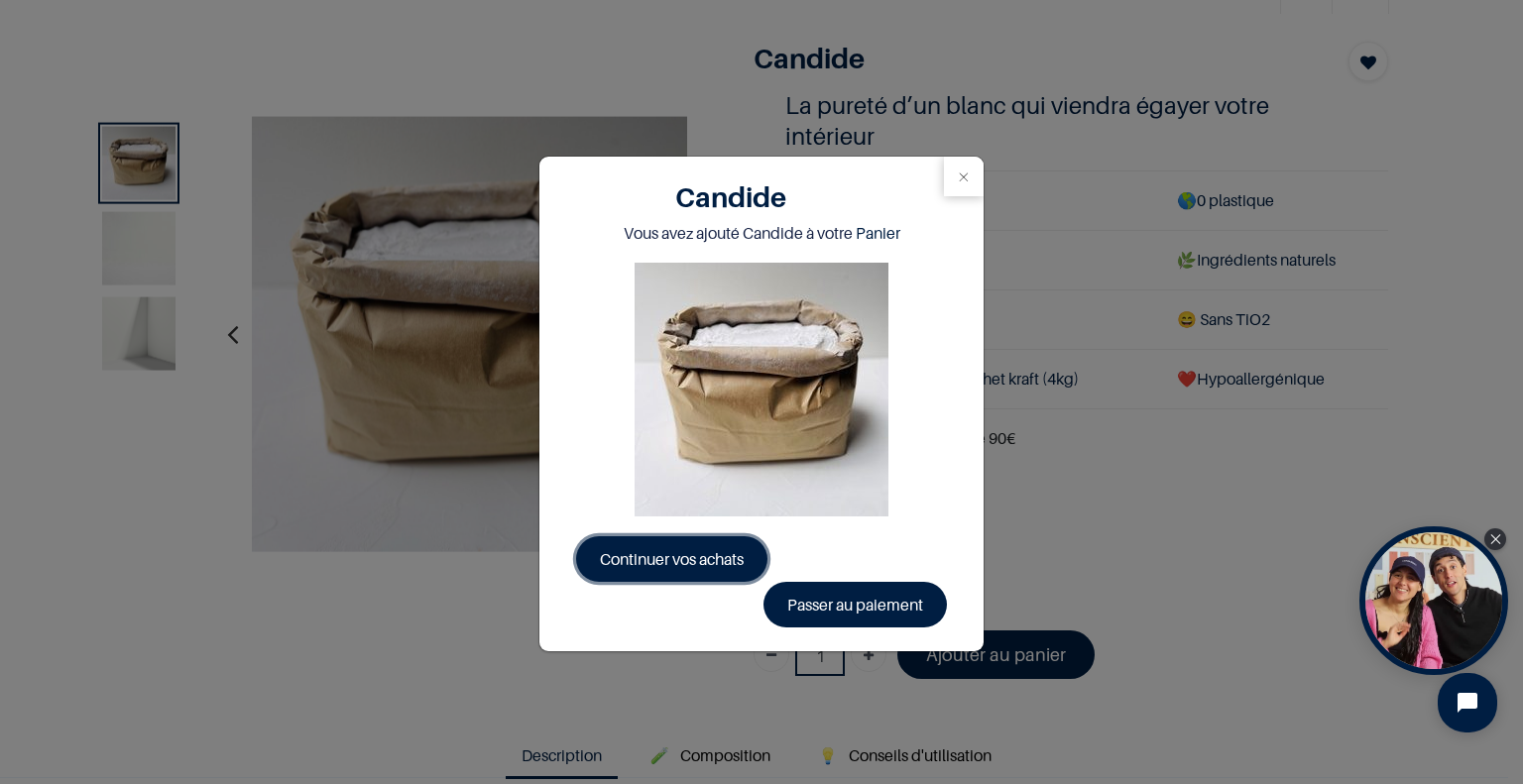 click on "Continuer vos achats" at bounding box center [671, 559] 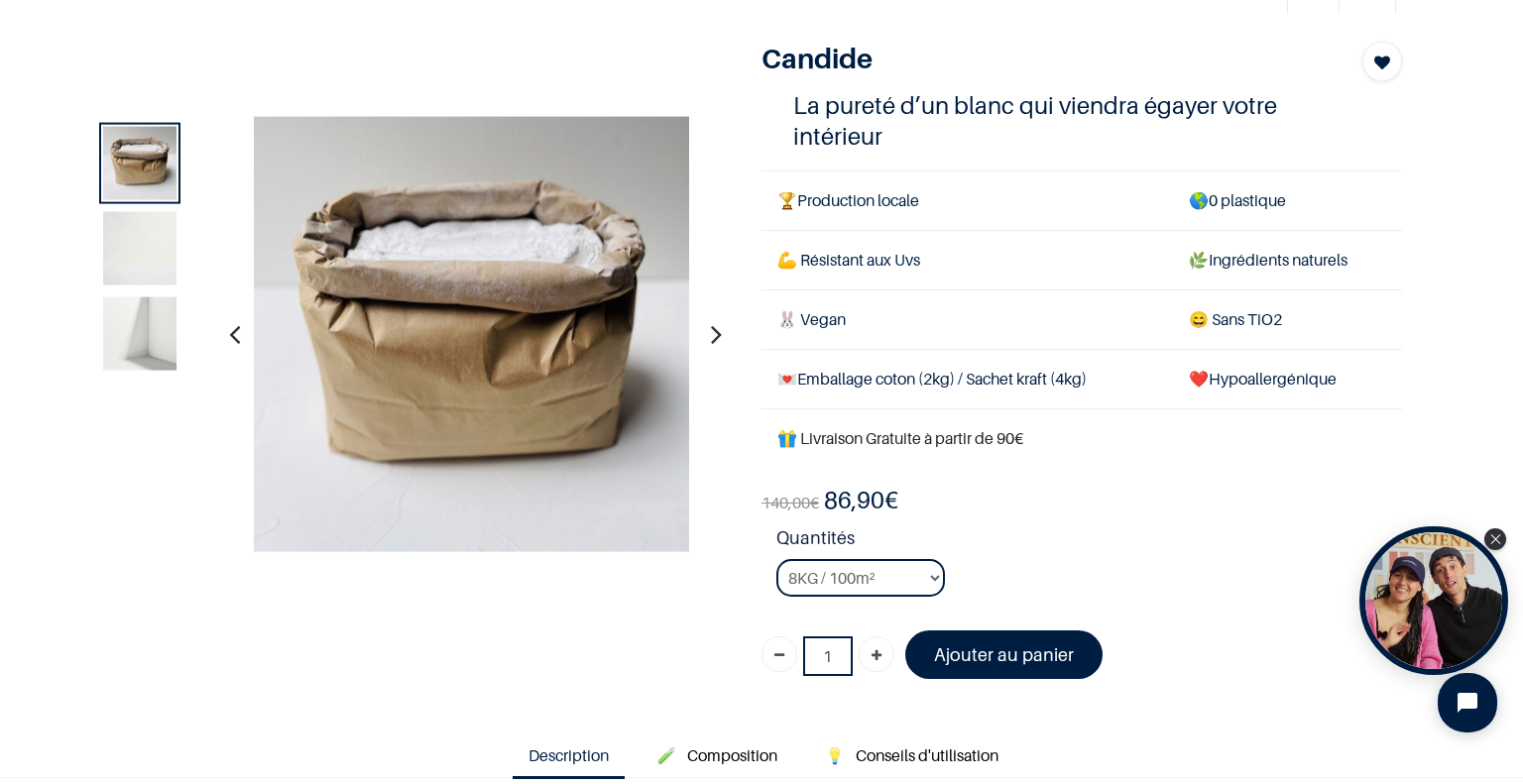 scroll, scrollTop: 0, scrollLeft: 0, axis: both 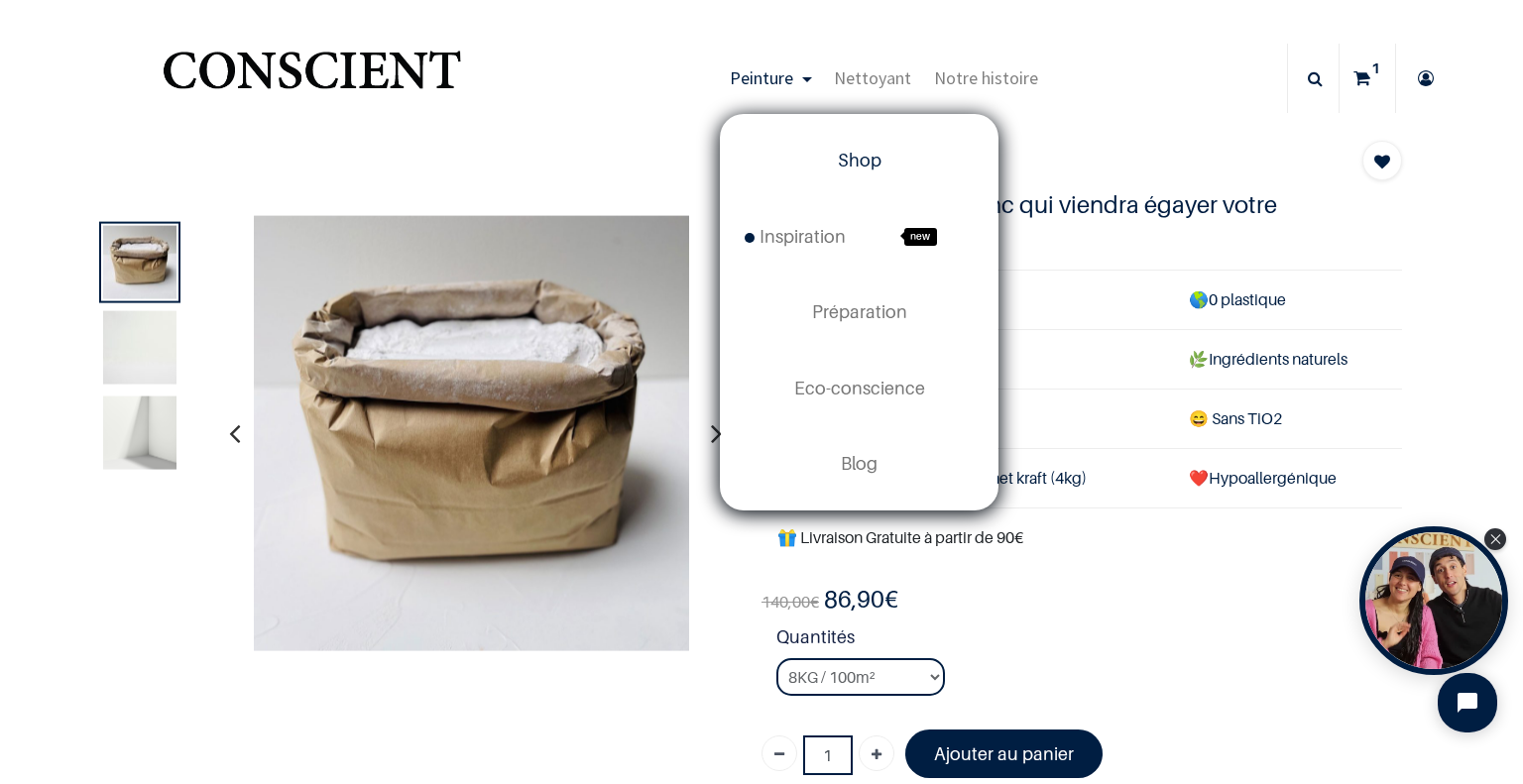 click on "Shop" at bounding box center (860, 160) 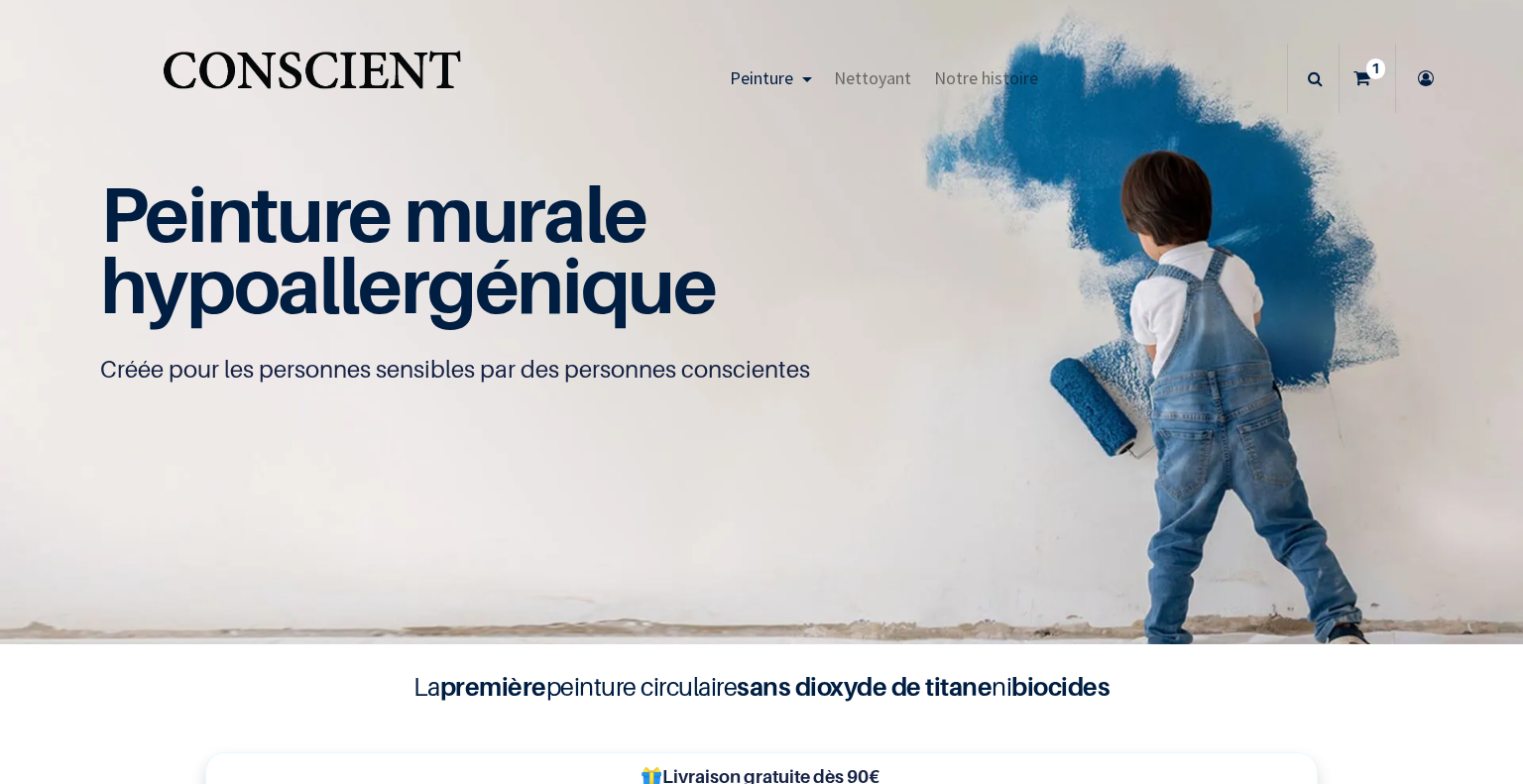 scroll, scrollTop: 0, scrollLeft: 0, axis: both 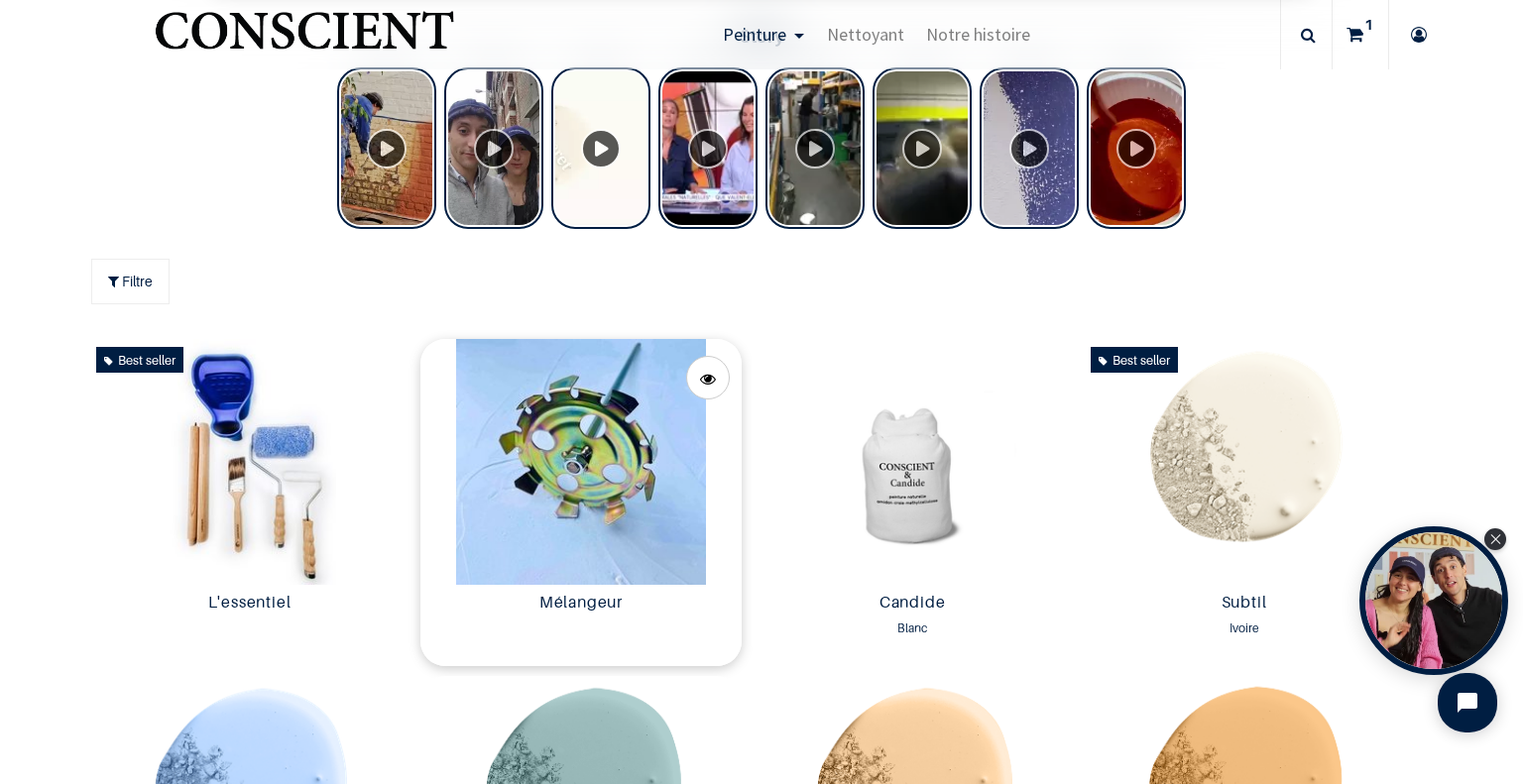 click at bounding box center [581, 462] 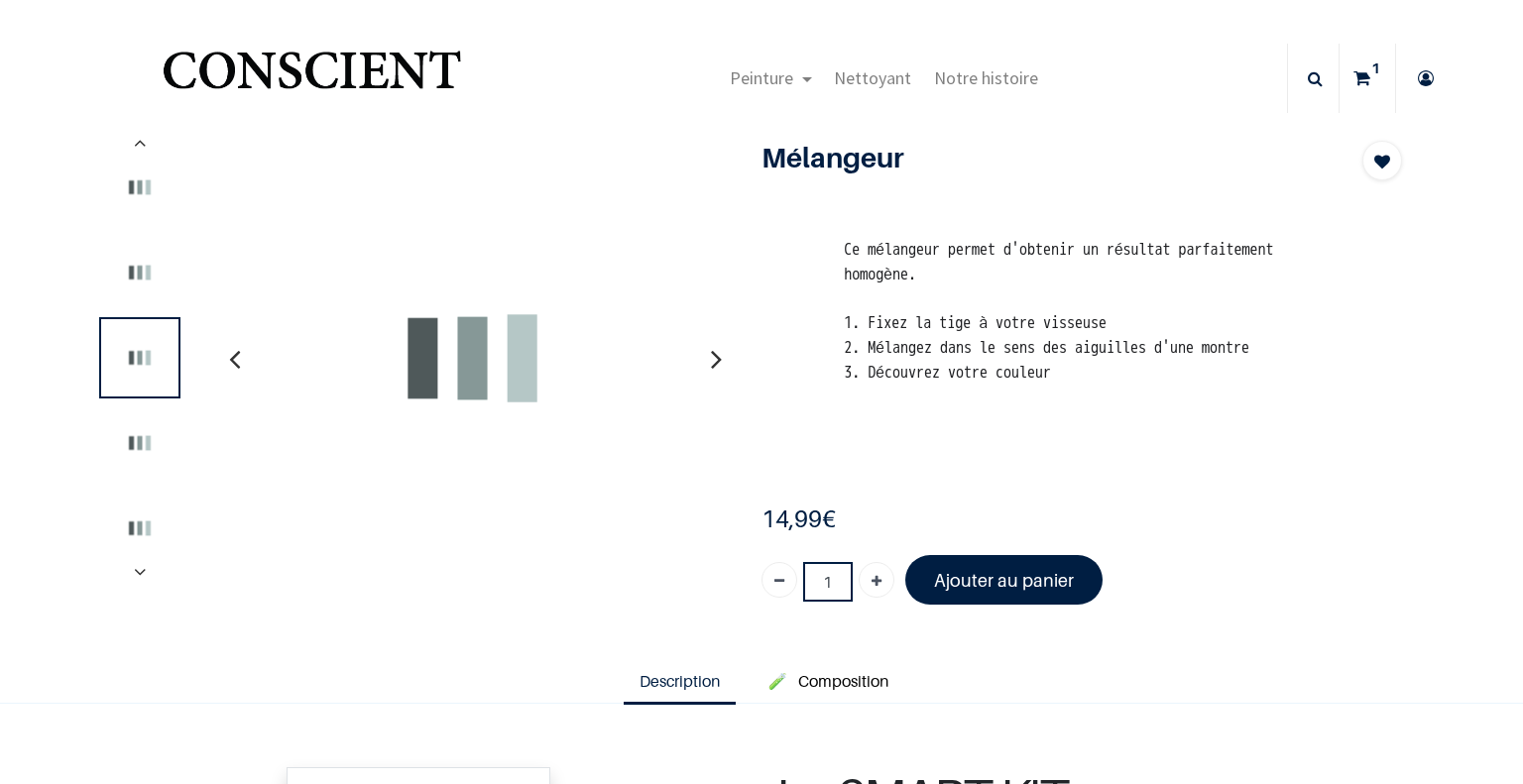 scroll, scrollTop: 0, scrollLeft: 0, axis: both 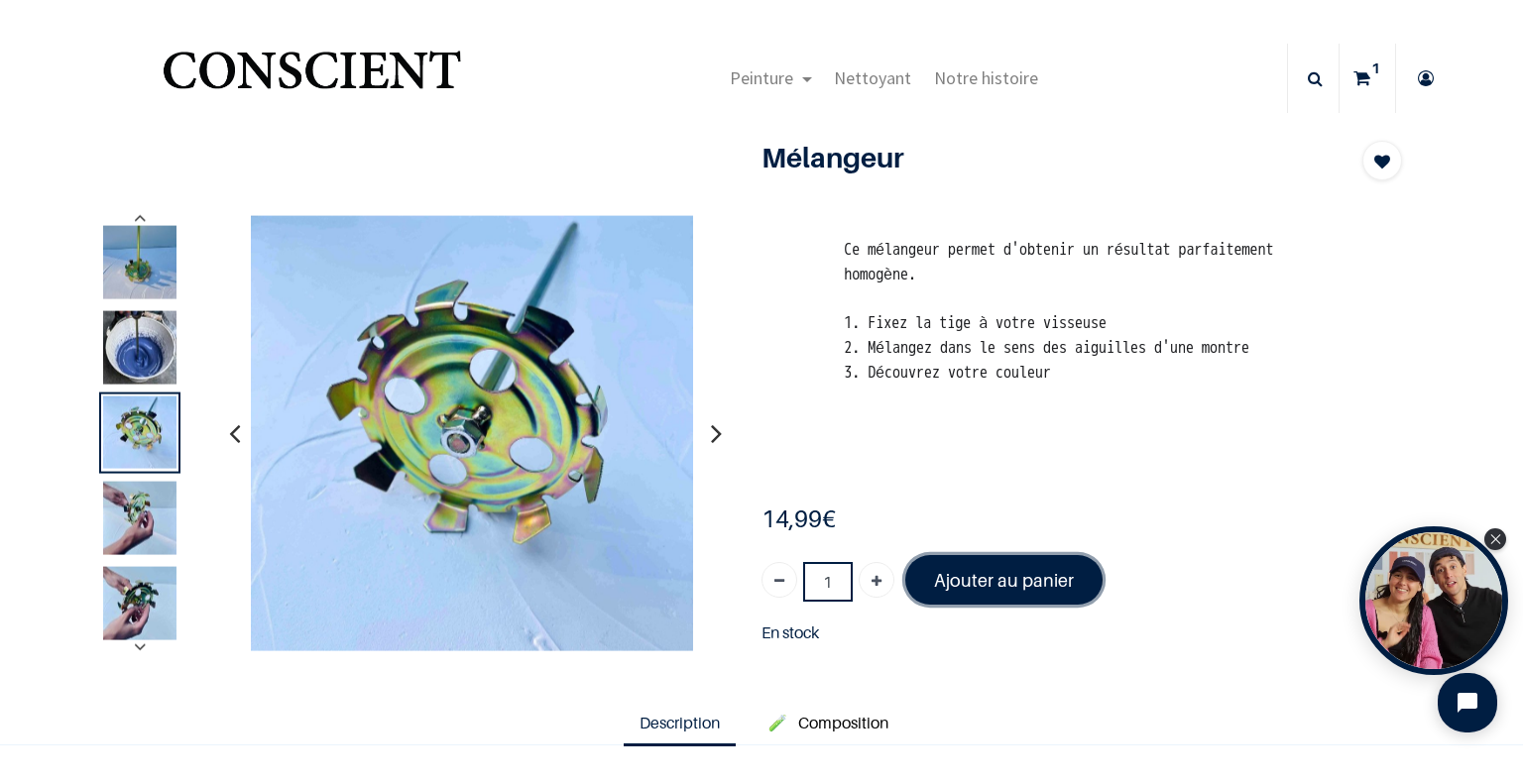 click on "Ajouter au panier" at bounding box center [1003, 580] 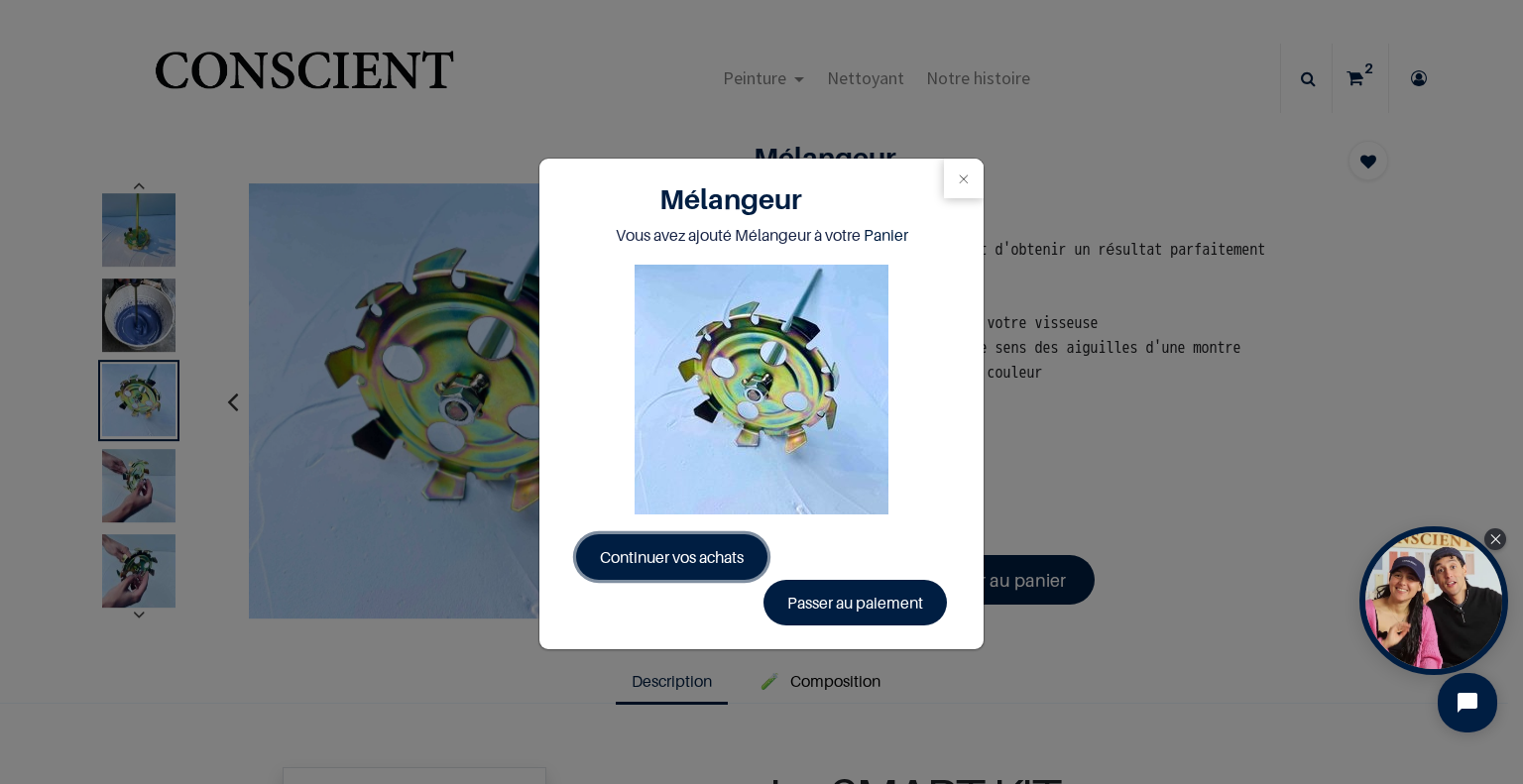 click on "Continuer vos achats" at bounding box center (671, 557) 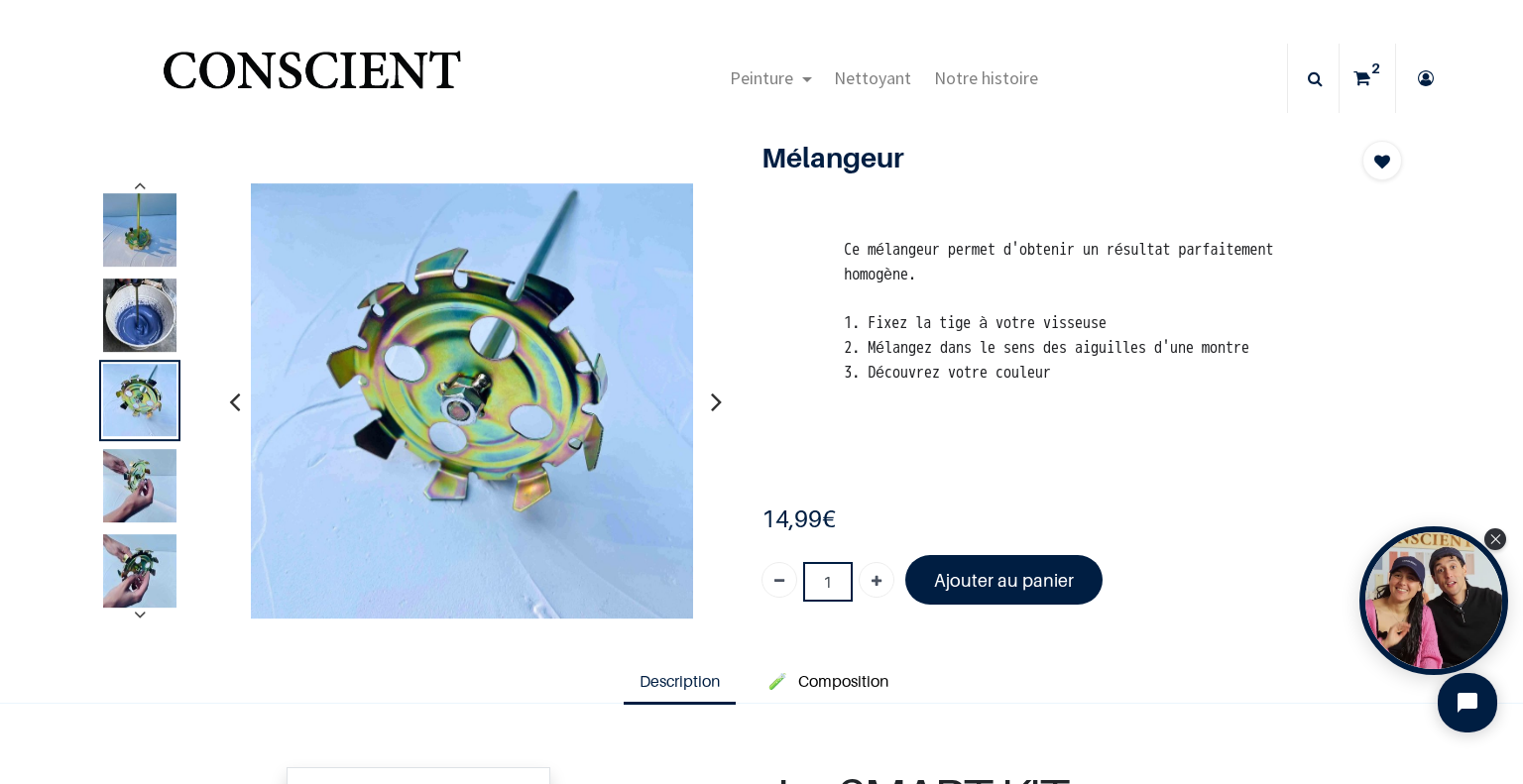 click at bounding box center (311, 78) 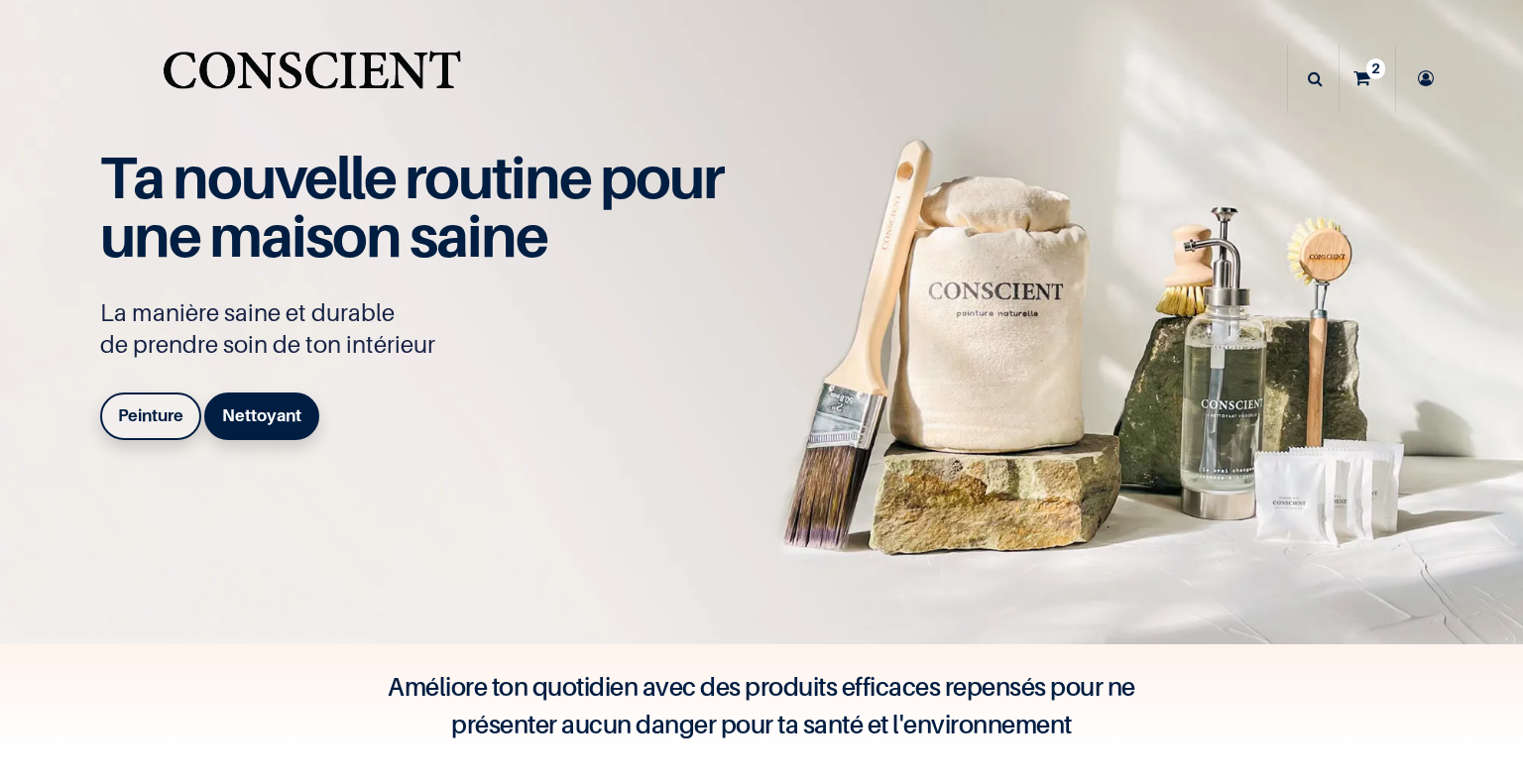 scroll, scrollTop: 0, scrollLeft: 0, axis: both 